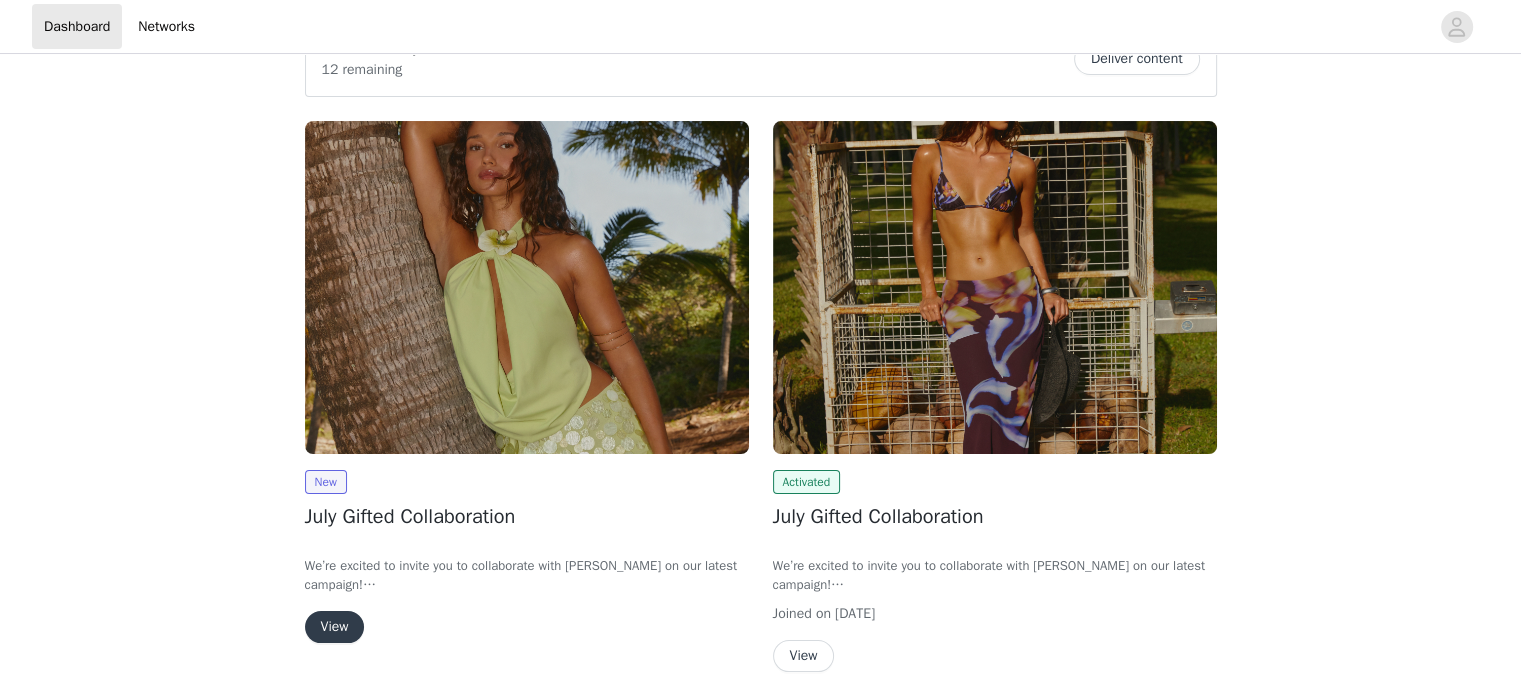 scroll, scrollTop: 200, scrollLeft: 0, axis: vertical 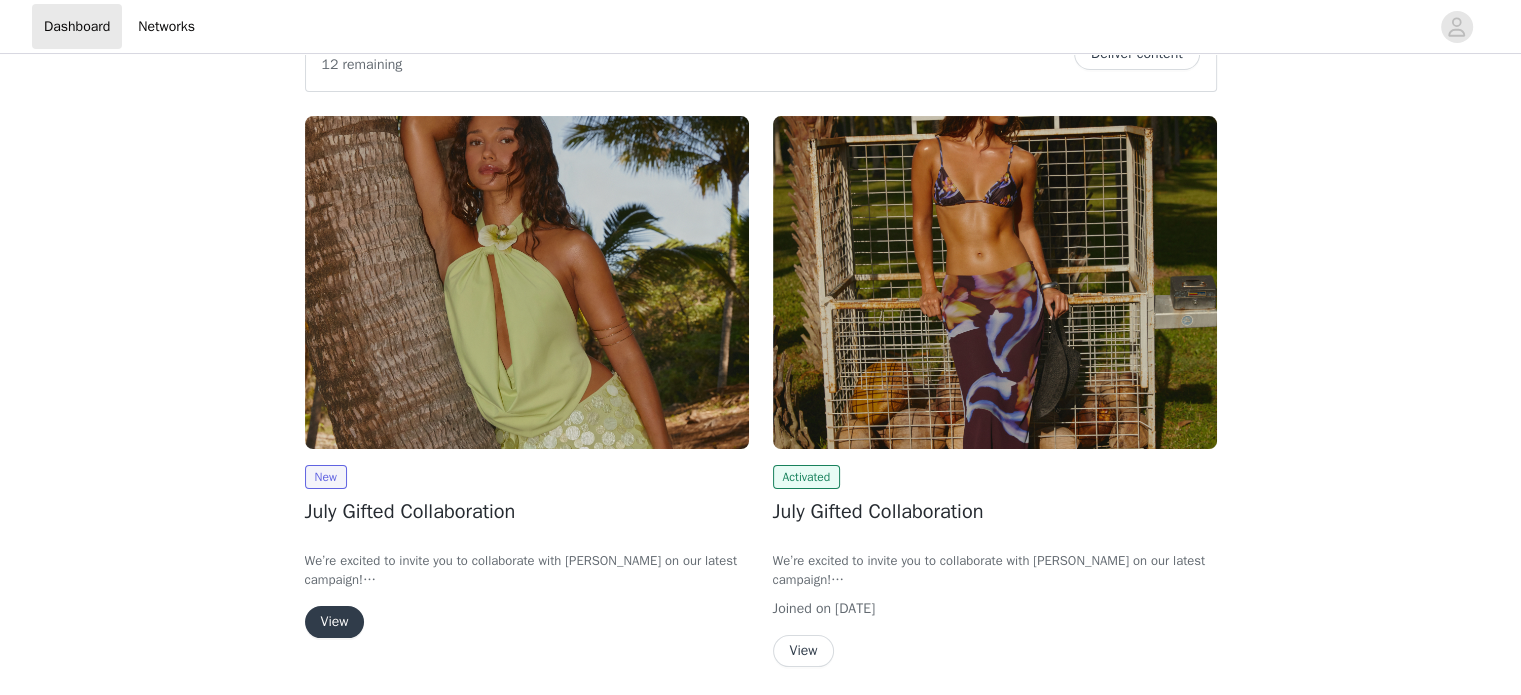 click on "View" at bounding box center (335, 622) 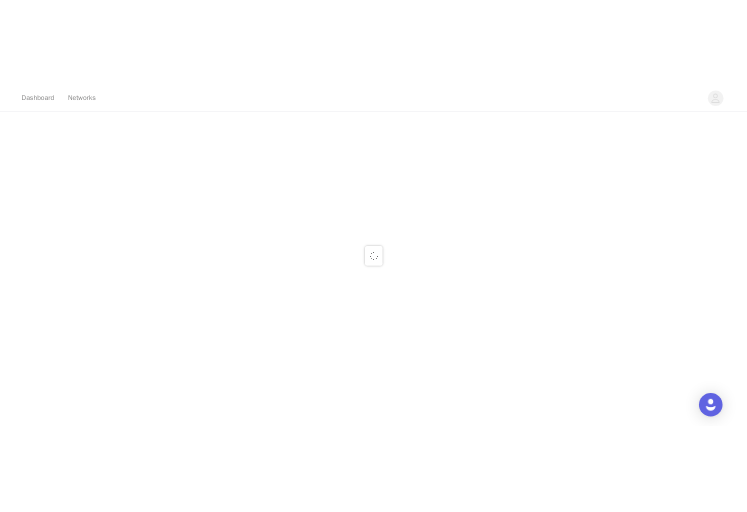 scroll, scrollTop: 0, scrollLeft: 0, axis: both 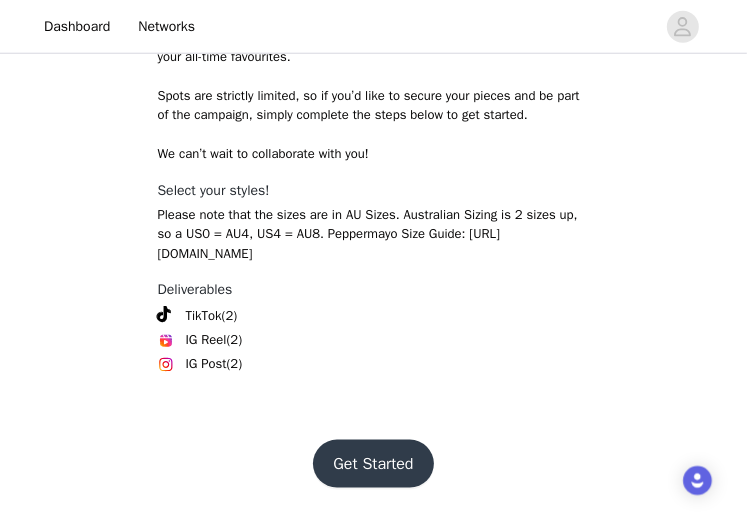 click on "Get Started" at bounding box center (373, 464) 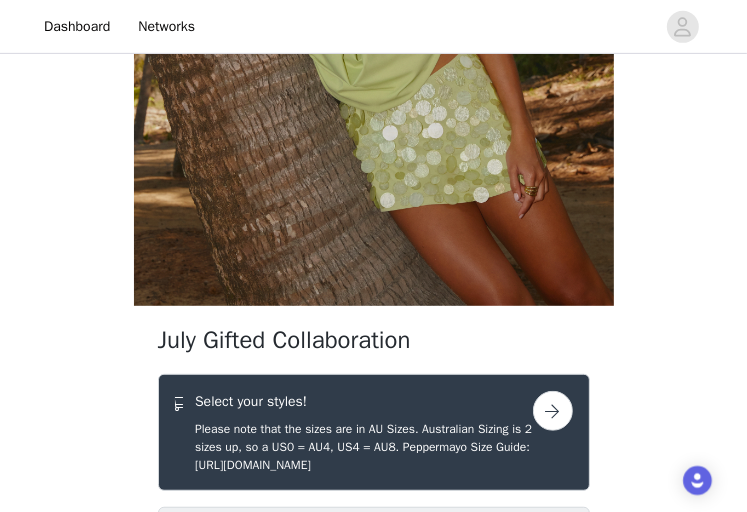 scroll, scrollTop: 454, scrollLeft: 0, axis: vertical 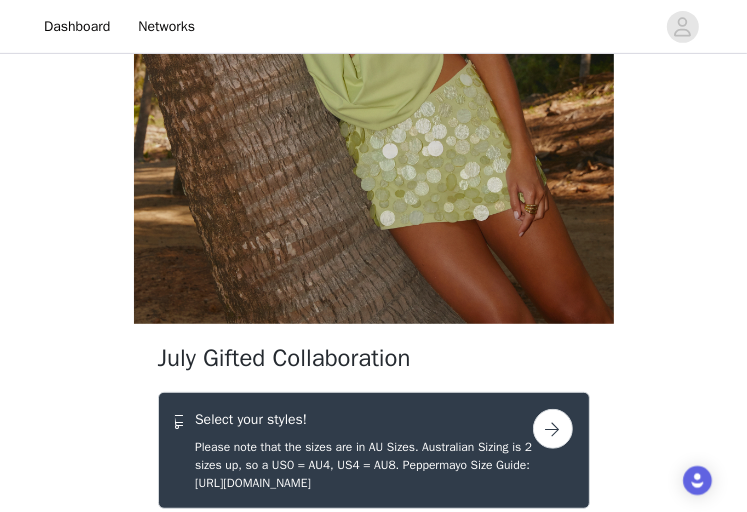 click at bounding box center (553, 429) 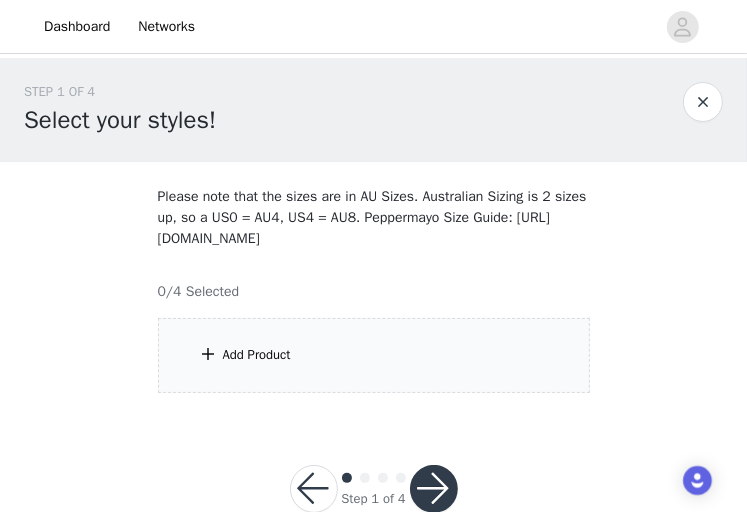 click on "Add Product" at bounding box center (374, 355) 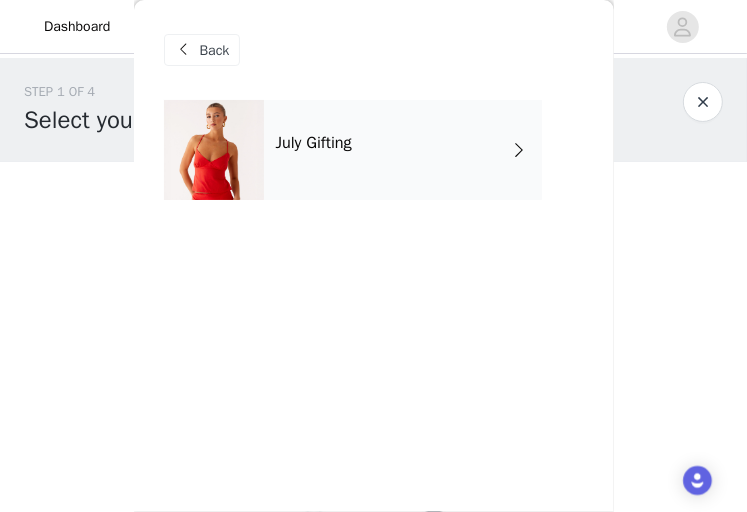 click on "July Gifting" at bounding box center [403, 150] 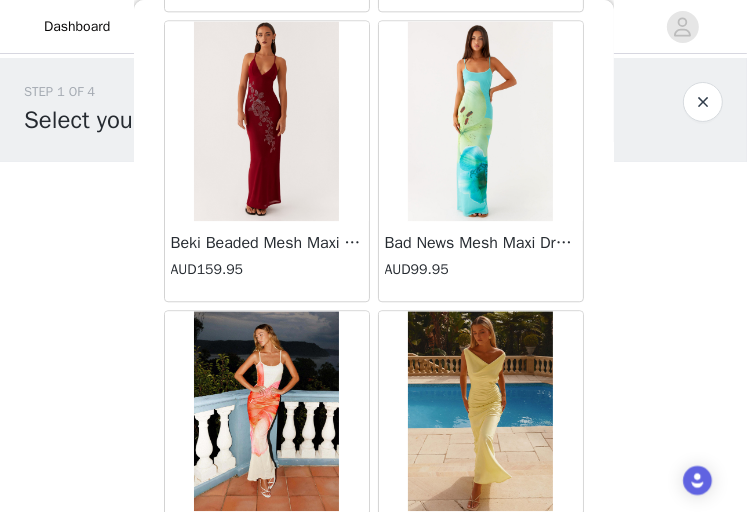 scroll, scrollTop: 2544, scrollLeft: 0, axis: vertical 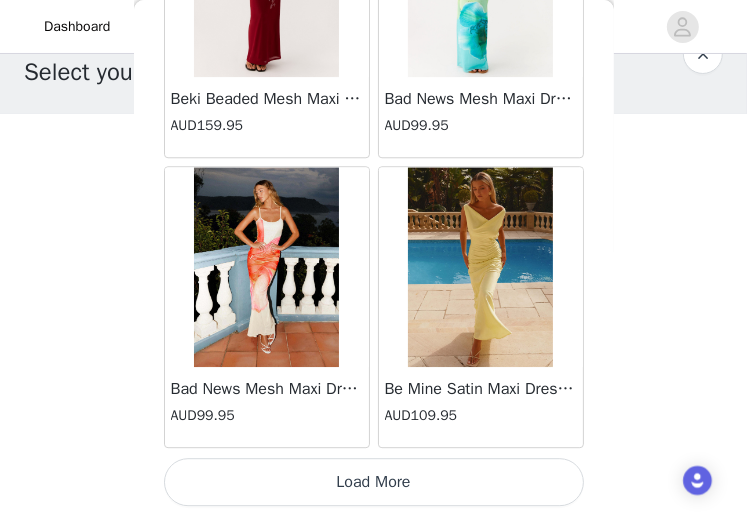 click on "Load More" at bounding box center (374, 482) 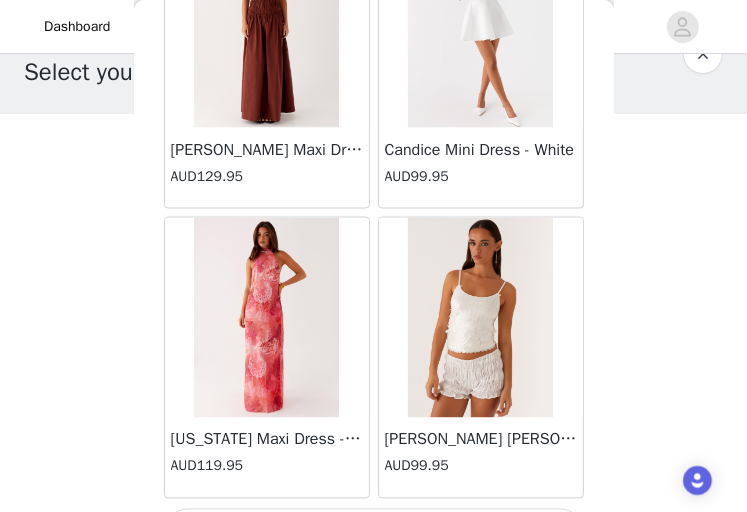 scroll, scrollTop: 5440, scrollLeft: 0, axis: vertical 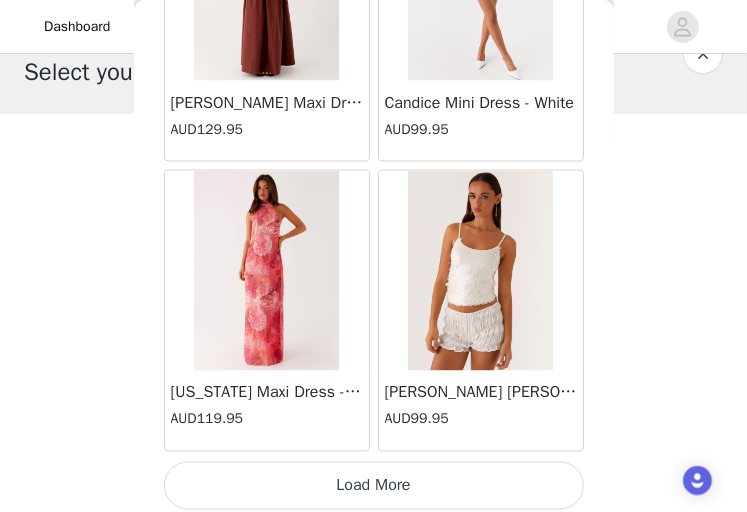 click on "Load More" at bounding box center [374, 486] 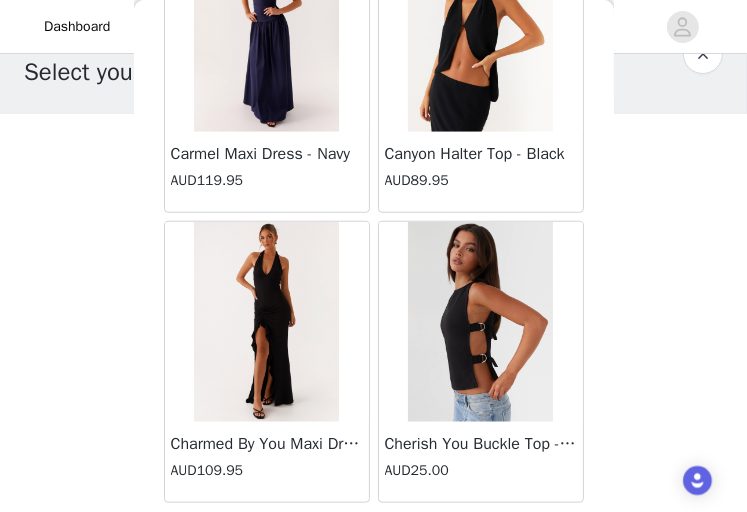 scroll, scrollTop: 8336, scrollLeft: 0, axis: vertical 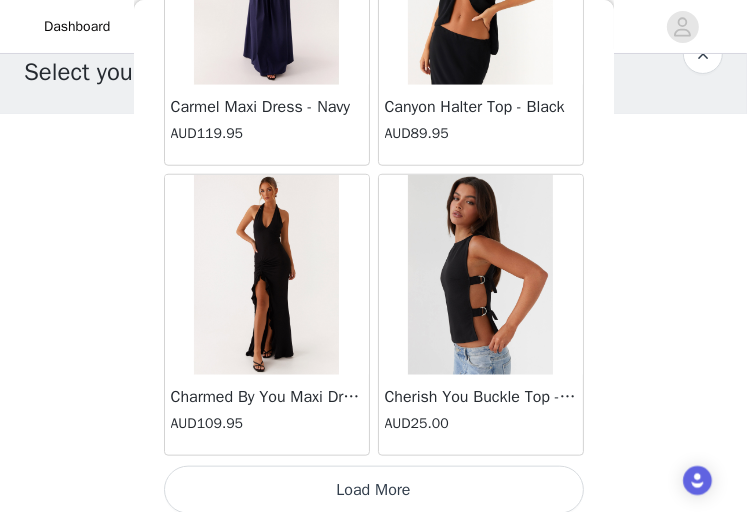 click on "Load More" at bounding box center [374, 490] 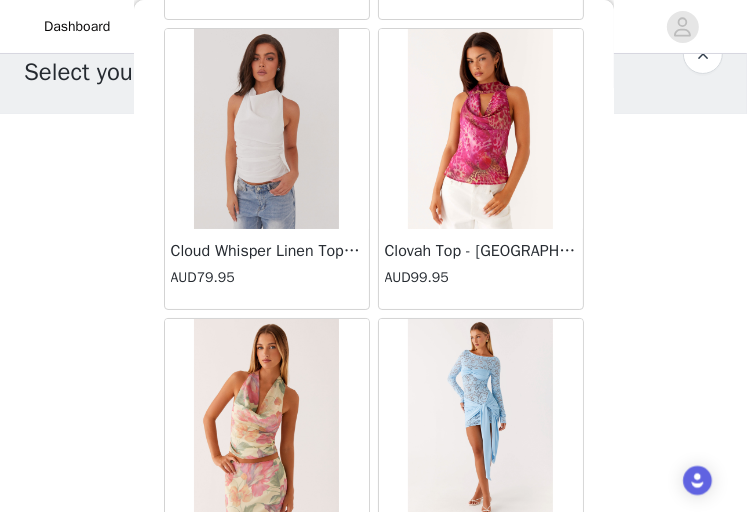 scroll, scrollTop: 11232, scrollLeft: 0, axis: vertical 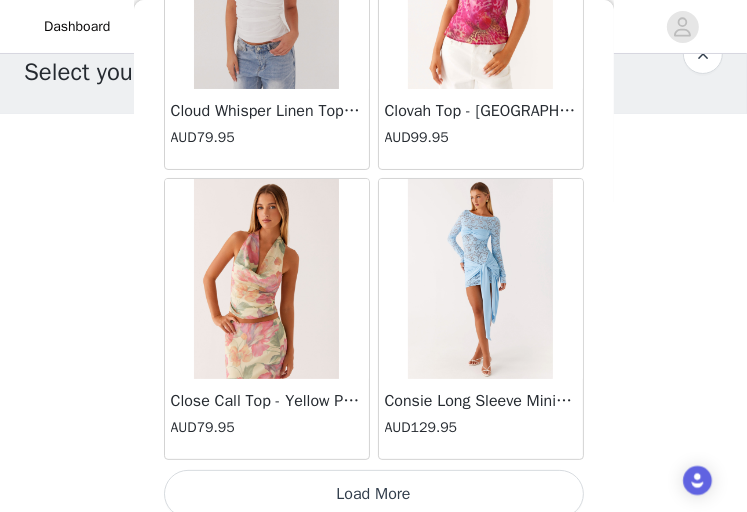 click on "Load More" at bounding box center (374, 494) 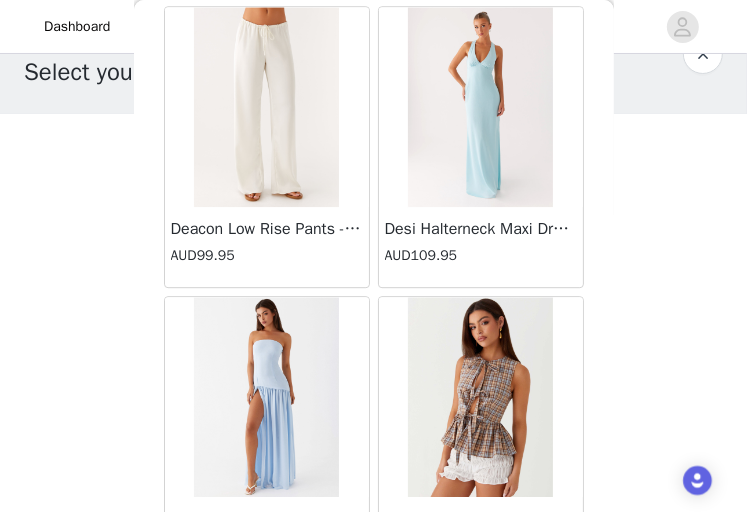 scroll, scrollTop: 14128, scrollLeft: 0, axis: vertical 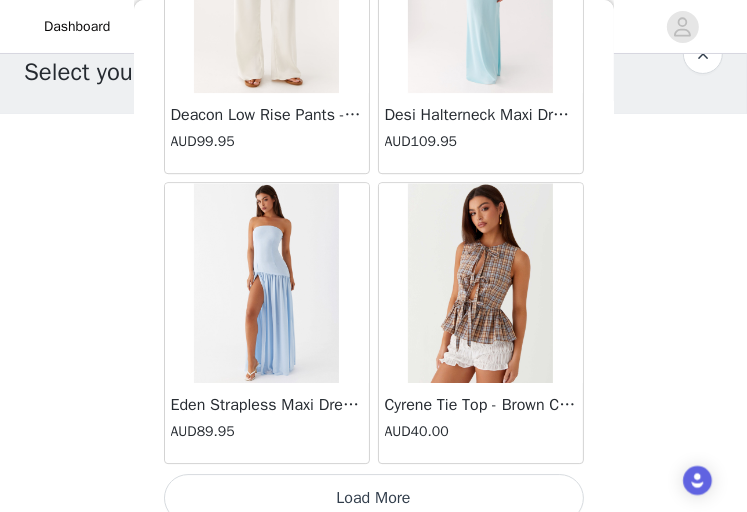 click on "Load More" at bounding box center (374, 498) 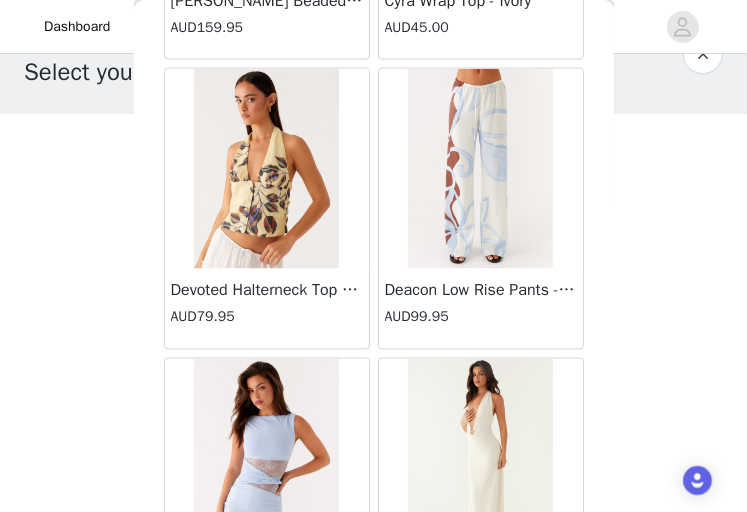 scroll, scrollTop: 16528, scrollLeft: 0, axis: vertical 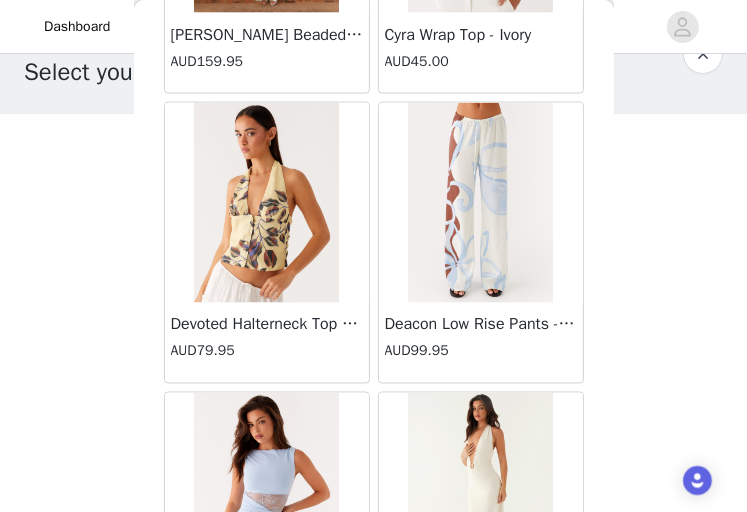 click at bounding box center (480, 203) 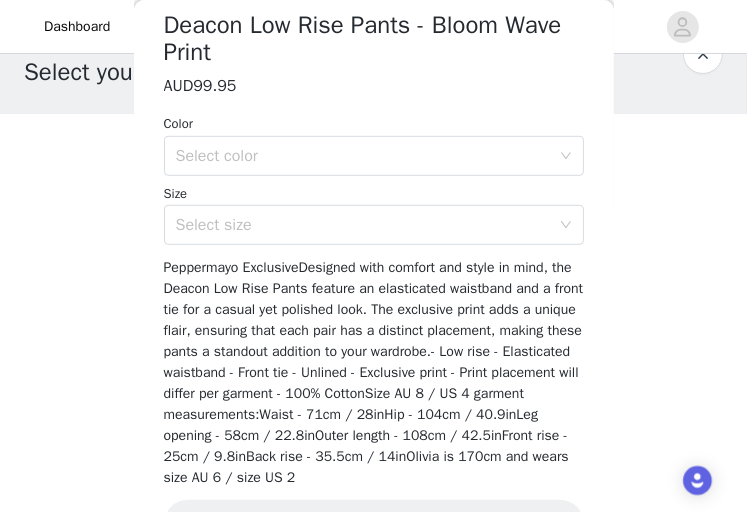 scroll, scrollTop: 600, scrollLeft: 0, axis: vertical 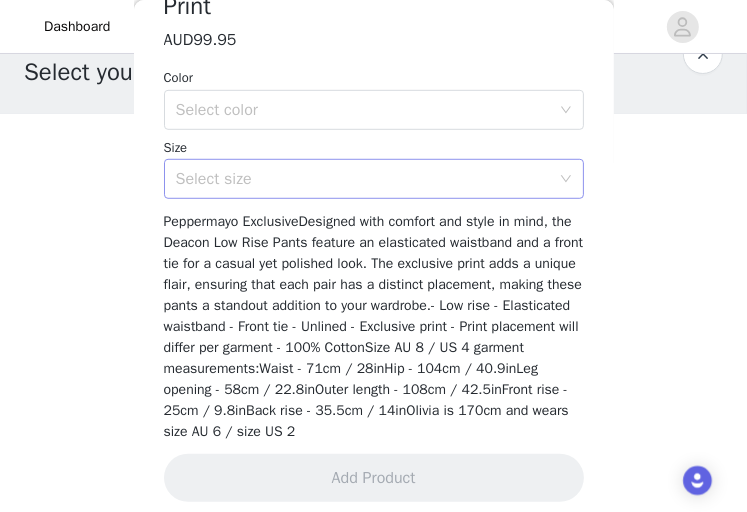 click on "Select size" at bounding box center [363, 179] 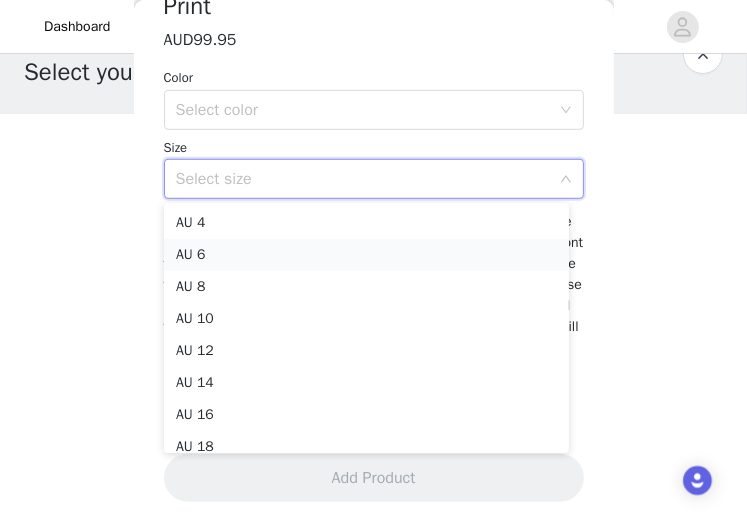 click on "AU 6" at bounding box center [366, 255] 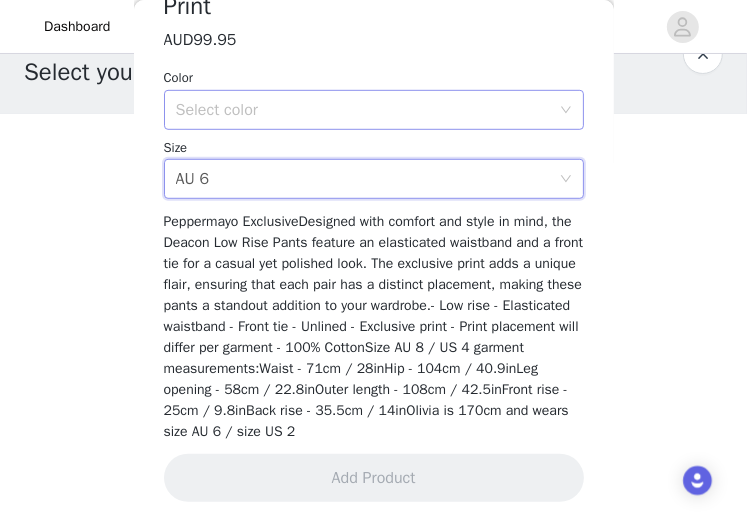 click on "Select color" at bounding box center [363, 110] 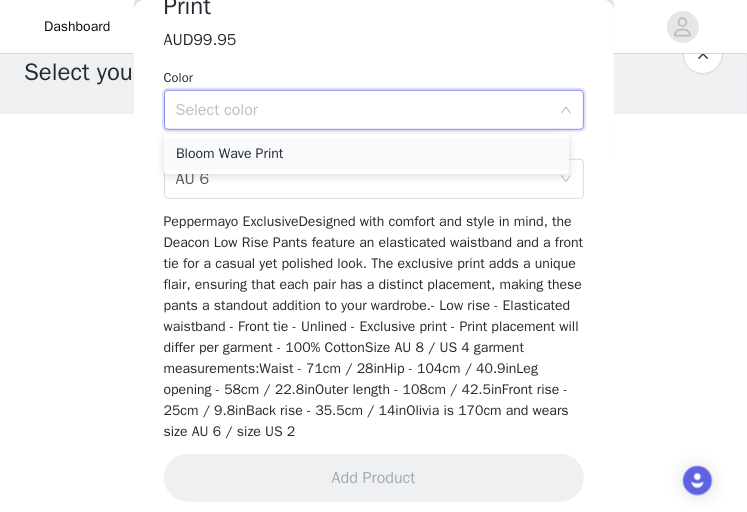 click on "Bloom Wave Print" at bounding box center [366, 154] 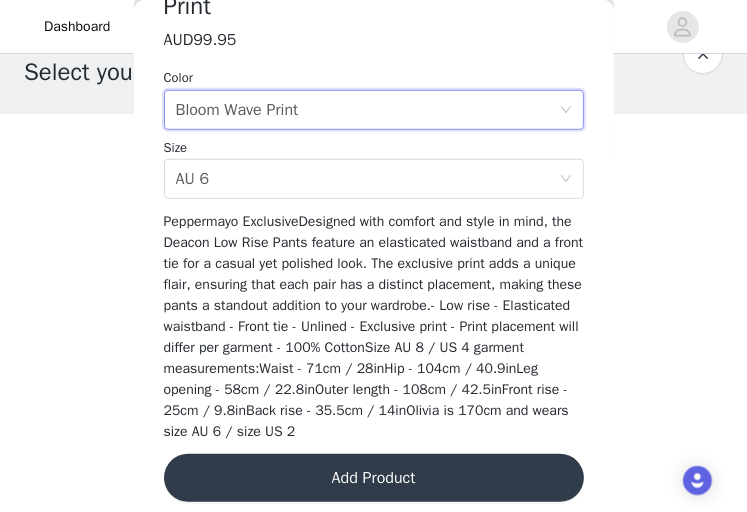 click on "Add Product" at bounding box center [374, 478] 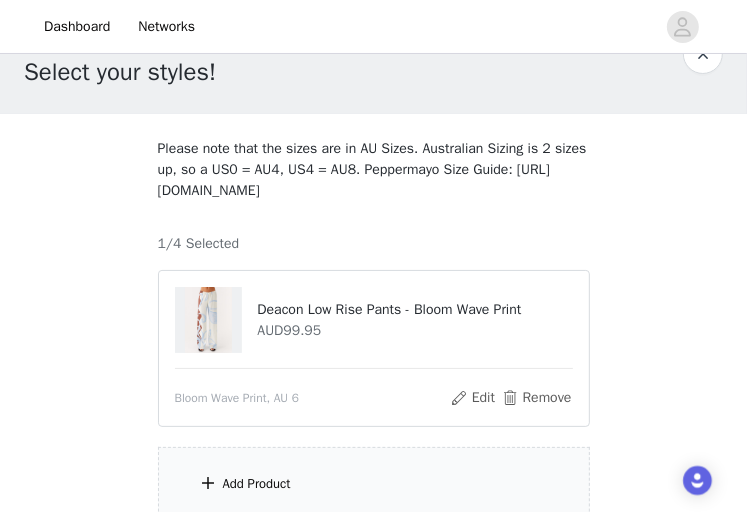 scroll, scrollTop: 148, scrollLeft: 0, axis: vertical 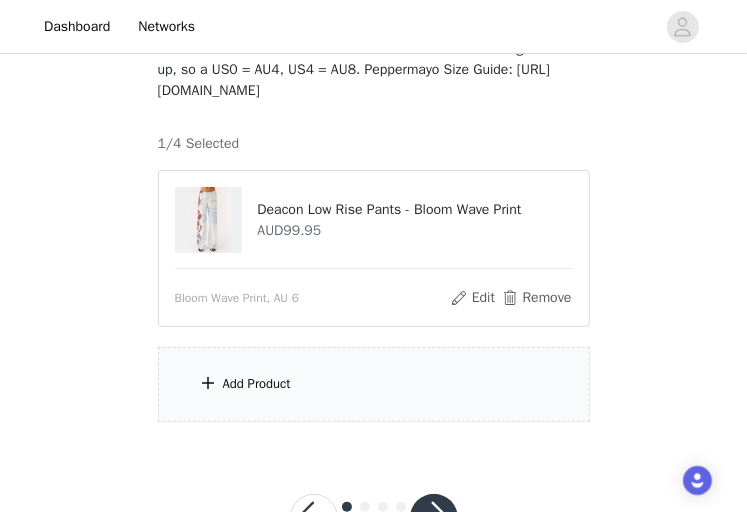 click on "Add Product" at bounding box center [374, 384] 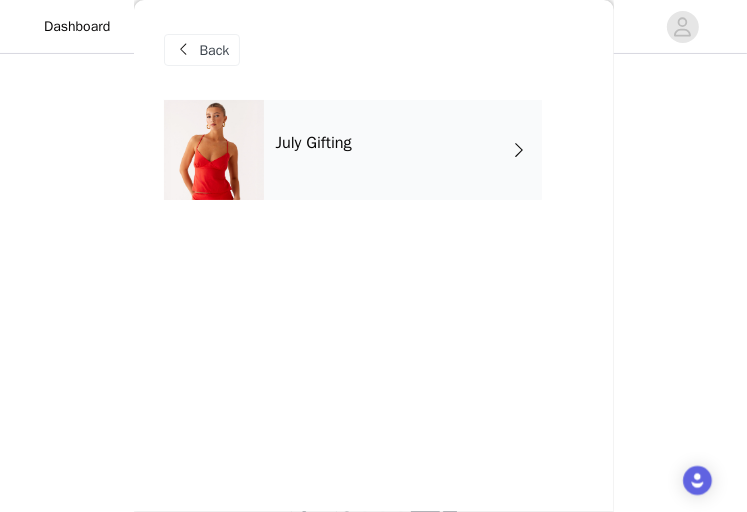 click on "July Gifting" at bounding box center [314, 143] 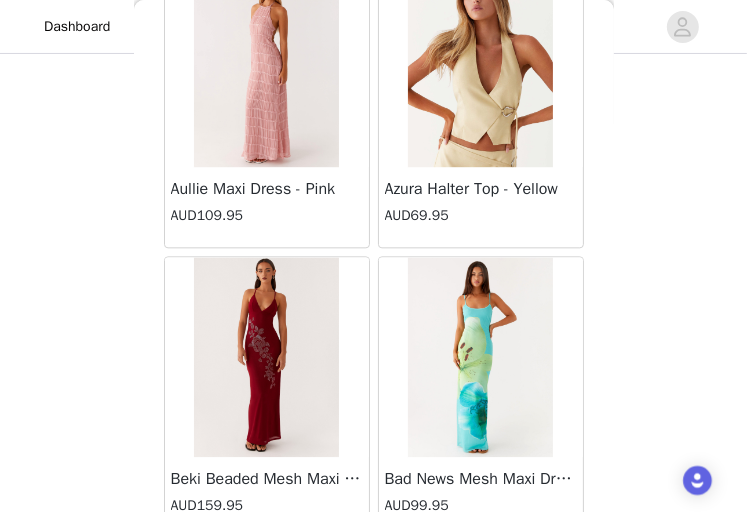 scroll, scrollTop: 2544, scrollLeft: 0, axis: vertical 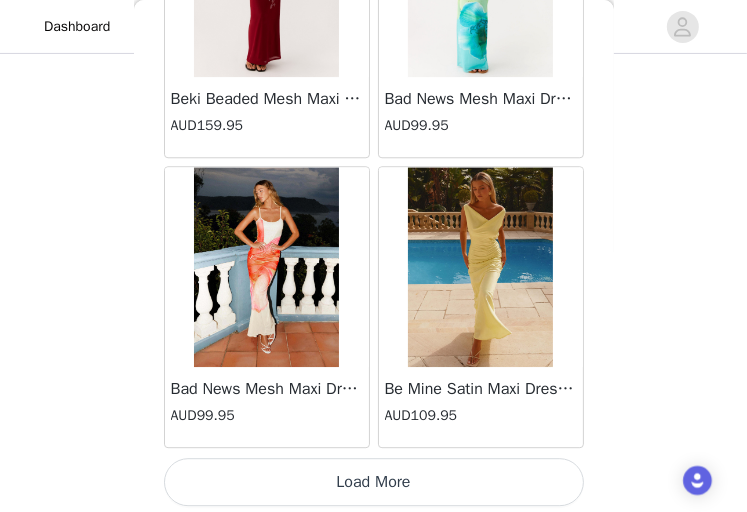 click on "Load More" at bounding box center [374, 482] 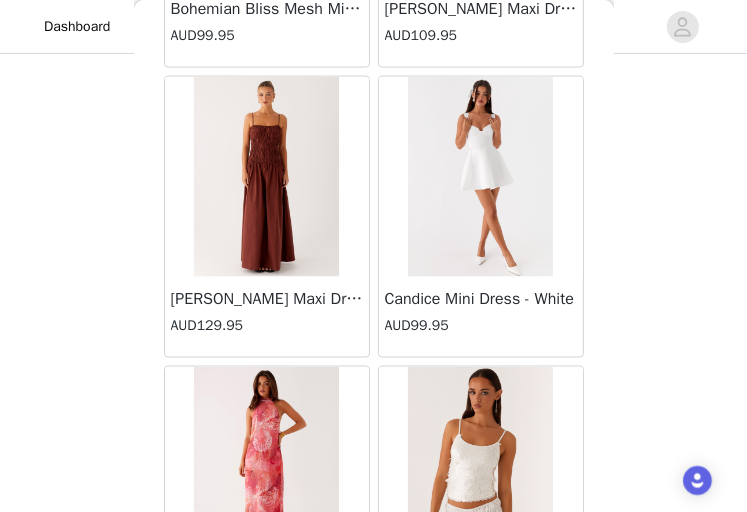 scroll, scrollTop: 5440, scrollLeft: 0, axis: vertical 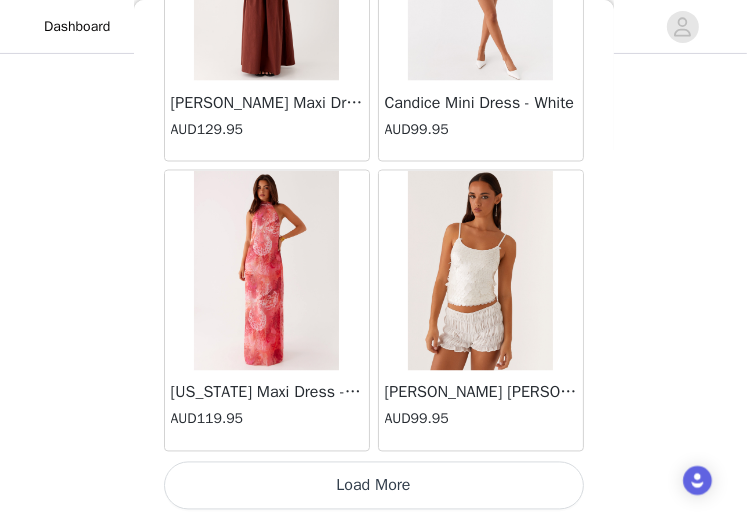 click on "Load More" at bounding box center (374, 486) 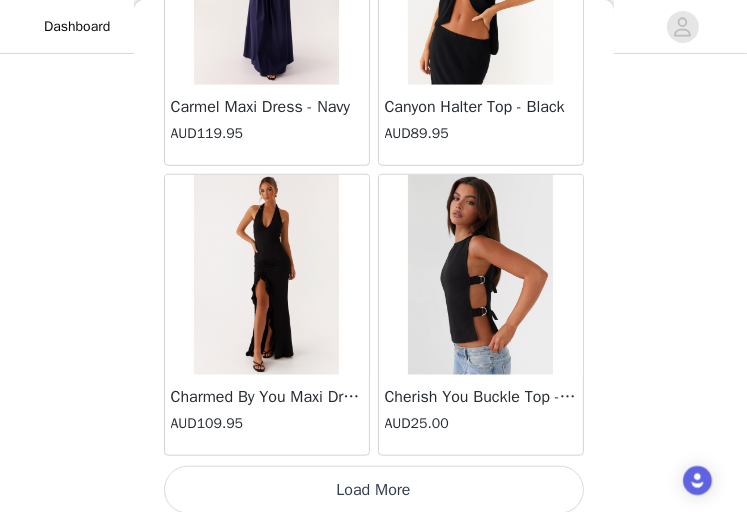 click on "Load More" at bounding box center (374, 490) 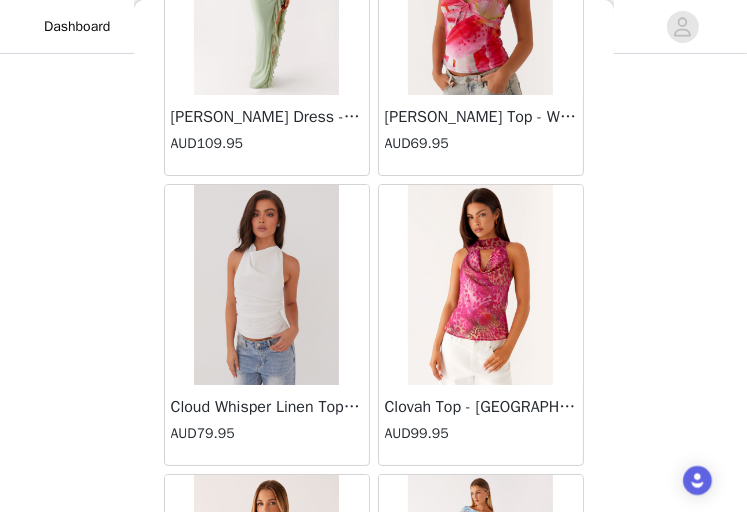 scroll, scrollTop: 11232, scrollLeft: 0, axis: vertical 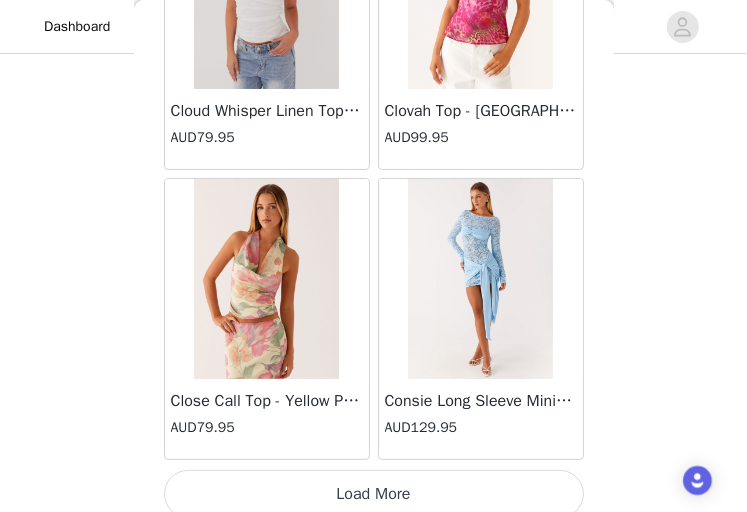 click on "Load More" at bounding box center [374, 494] 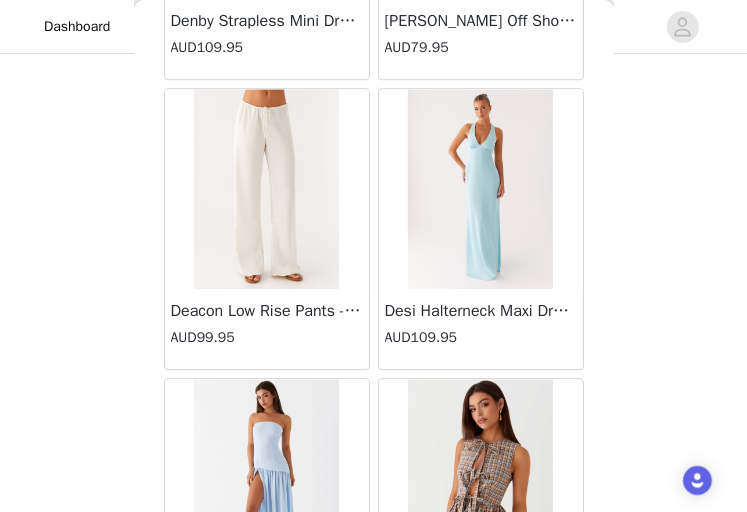 scroll, scrollTop: 14128, scrollLeft: 0, axis: vertical 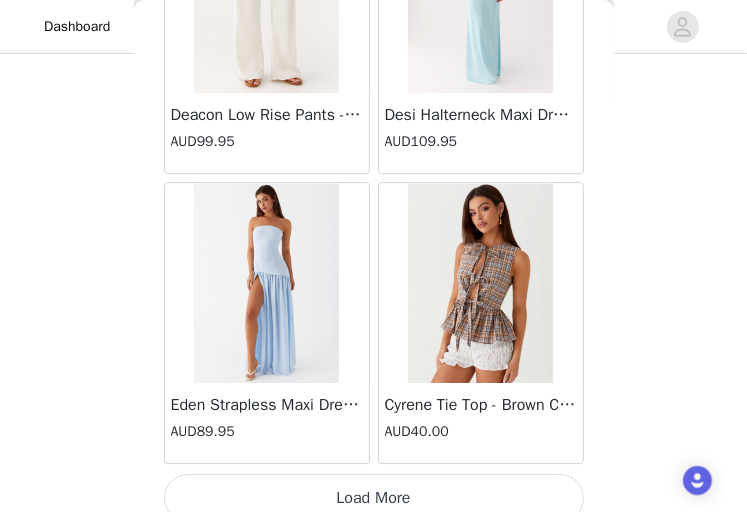 click on "Load More" at bounding box center (374, 498) 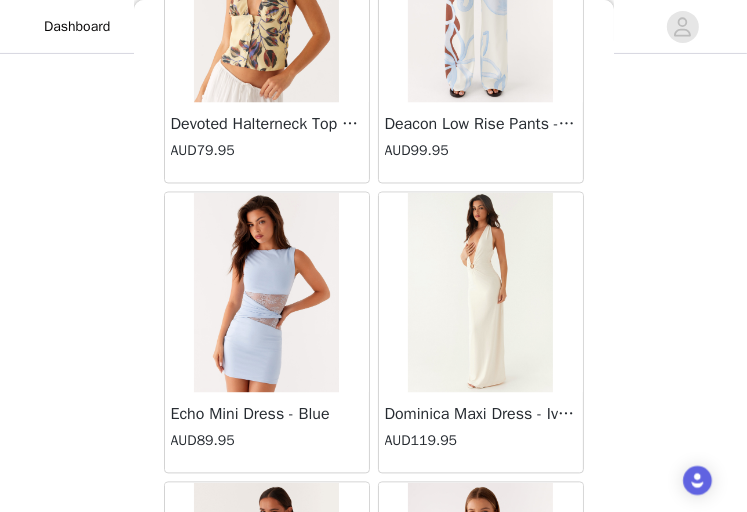 scroll, scrollTop: 17024, scrollLeft: 0, axis: vertical 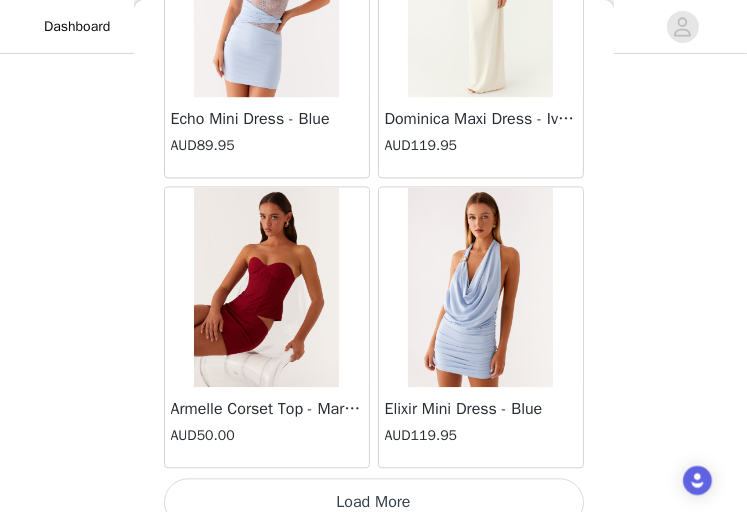 click on "Load More" at bounding box center [374, 502] 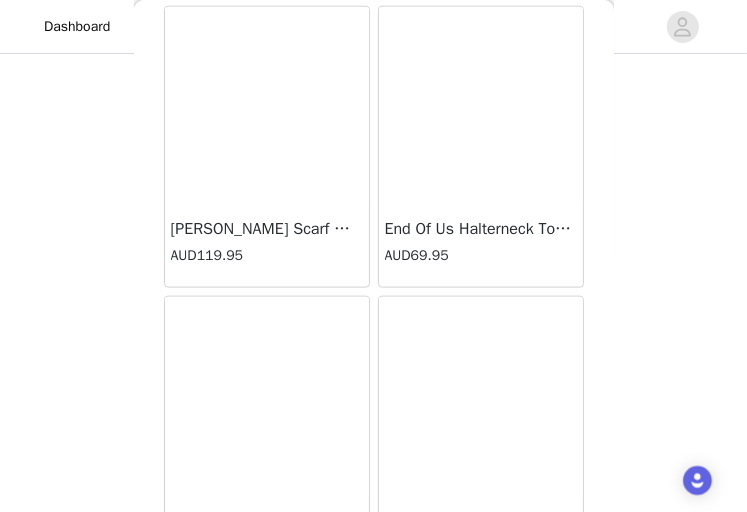 scroll, scrollTop: 19920, scrollLeft: 0, axis: vertical 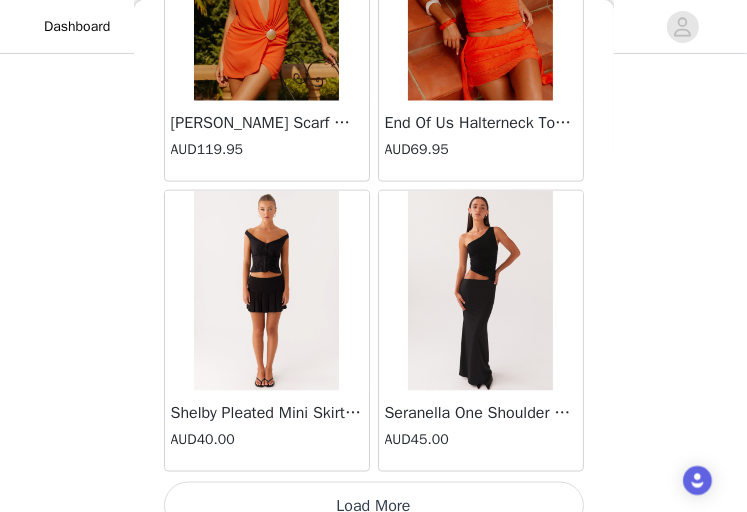 click on "Load More" at bounding box center [374, 506] 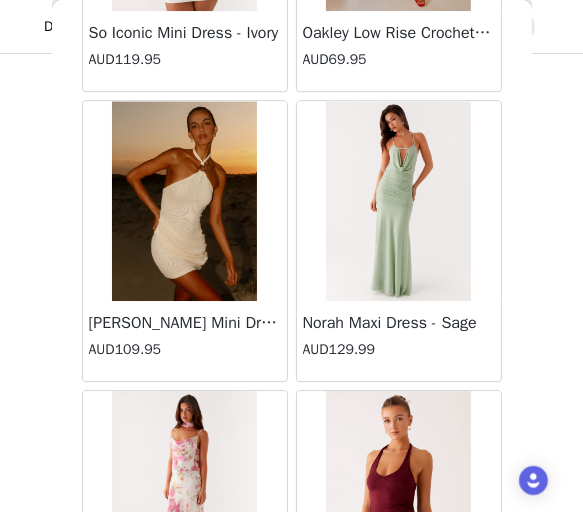scroll, scrollTop: 22816, scrollLeft: 0, axis: vertical 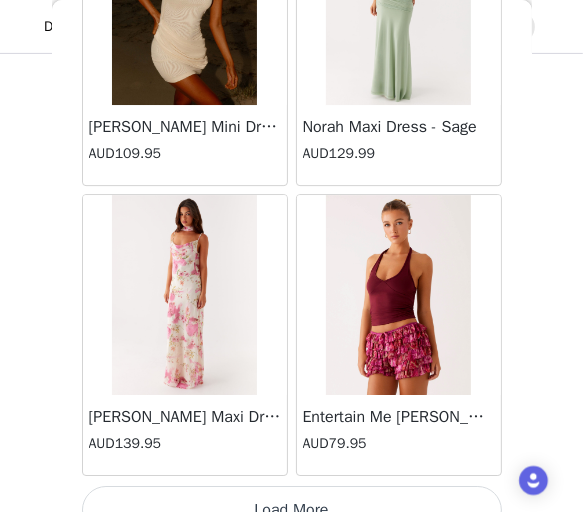 click on "Load More" at bounding box center [292, 510] 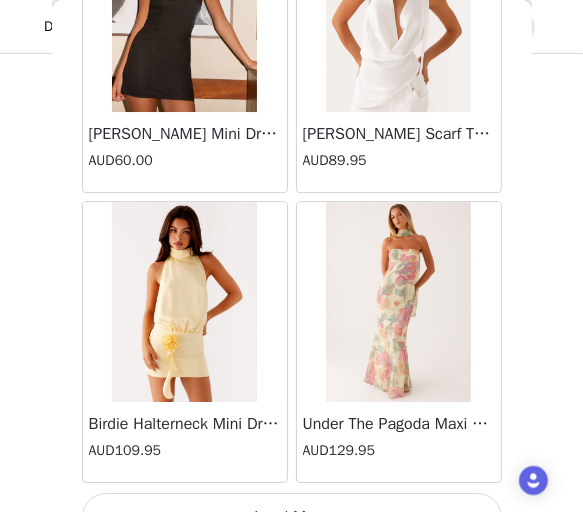 scroll, scrollTop: 25712, scrollLeft: 0, axis: vertical 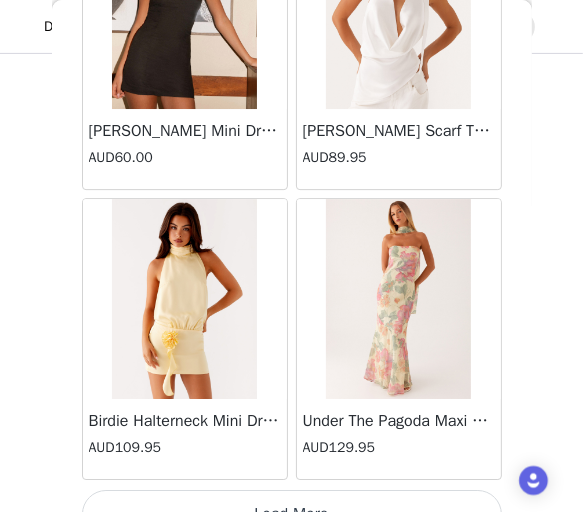 click on "Load More" at bounding box center (292, 514) 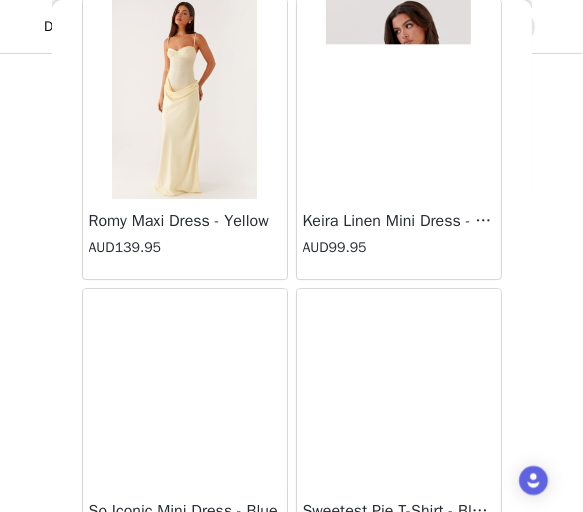 scroll, scrollTop: 28608, scrollLeft: 0, axis: vertical 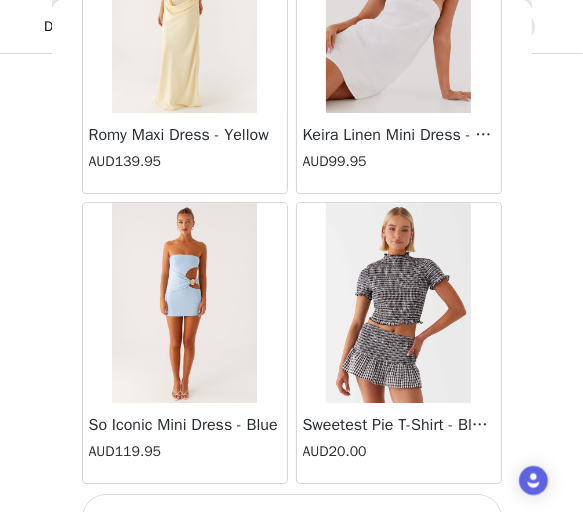 click on "Load More" at bounding box center (292, 518) 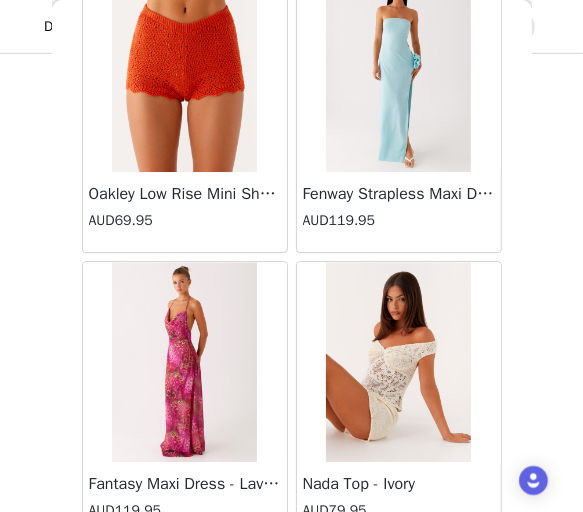 scroll, scrollTop: 31504, scrollLeft: 0, axis: vertical 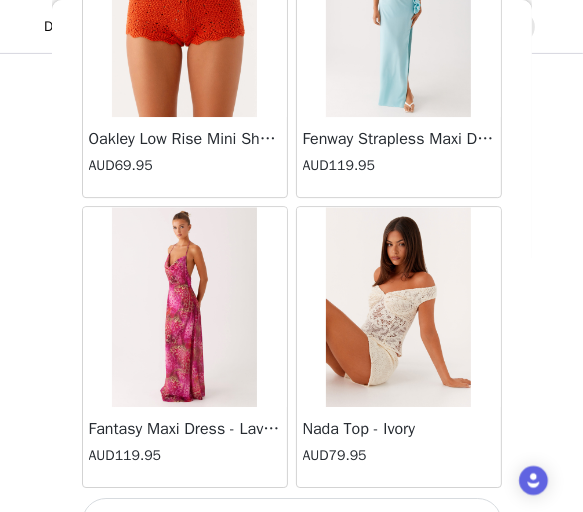 click on "Load More" at bounding box center [292, 522] 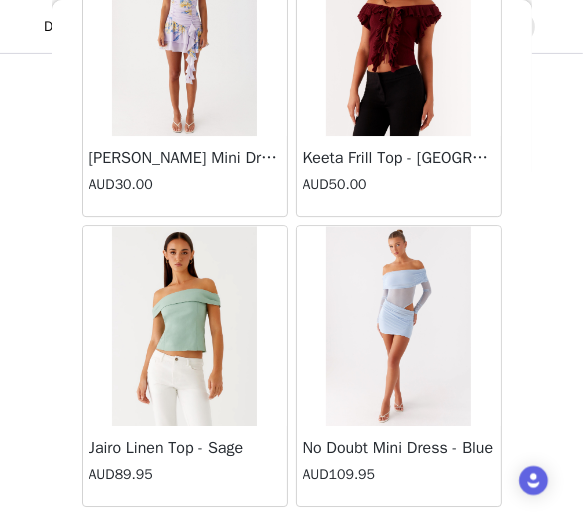 scroll, scrollTop: 34400, scrollLeft: 0, axis: vertical 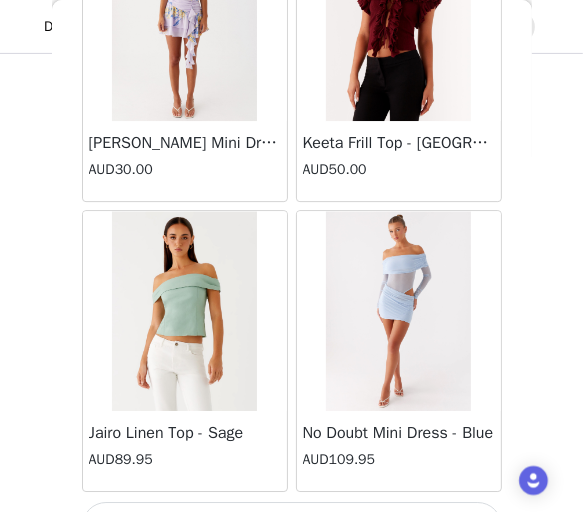 click on "Load More" at bounding box center (292, 526) 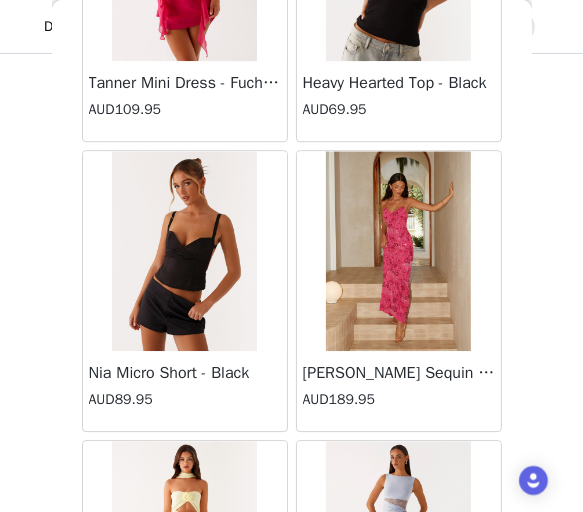 scroll, scrollTop: 37296, scrollLeft: 0, axis: vertical 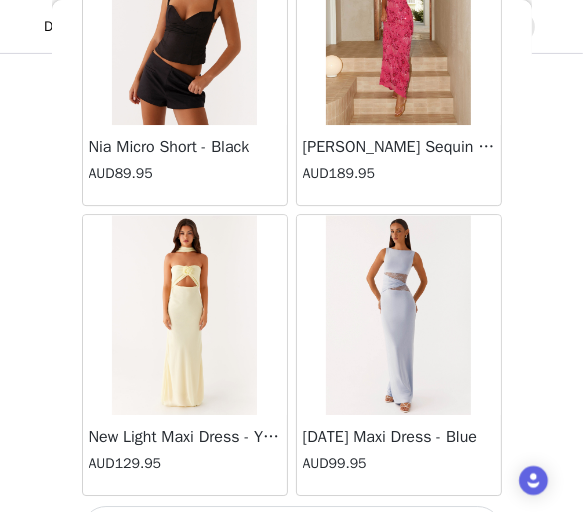click on "Load More" at bounding box center [292, 530] 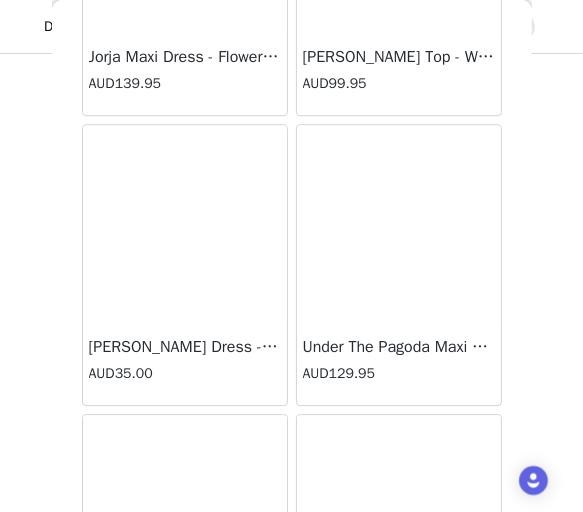scroll, scrollTop: 40192, scrollLeft: 0, axis: vertical 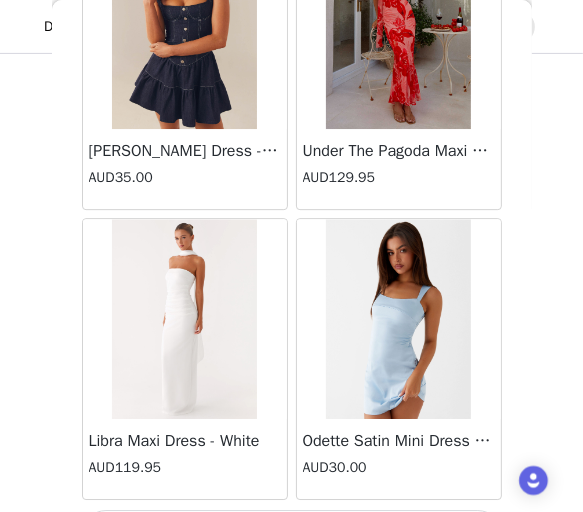 click on "Load More" at bounding box center (292, 534) 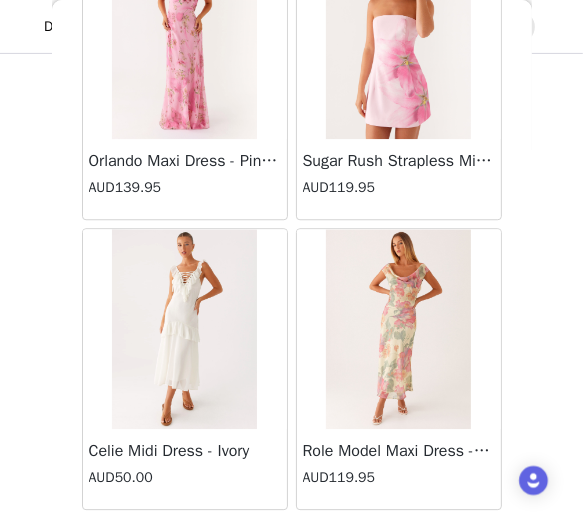 scroll, scrollTop: 43088, scrollLeft: 0, axis: vertical 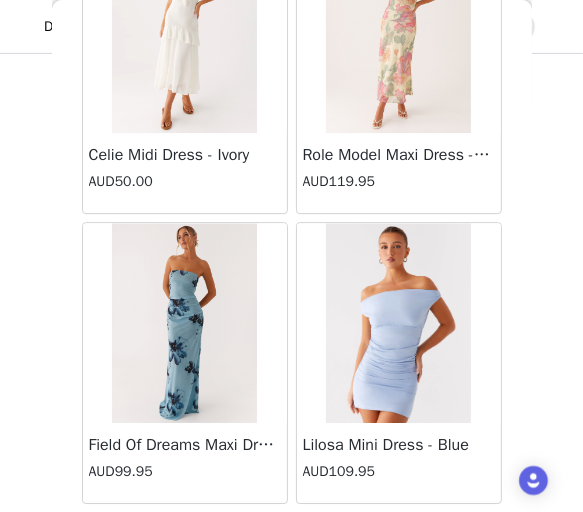 click on "Load More" at bounding box center (292, 538) 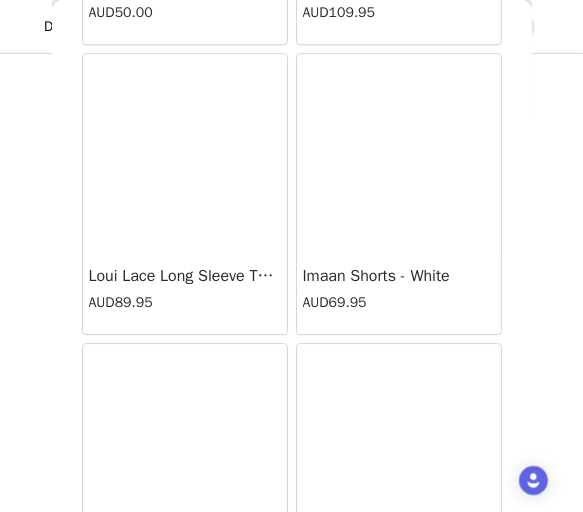 scroll, scrollTop: 45984, scrollLeft: 0, axis: vertical 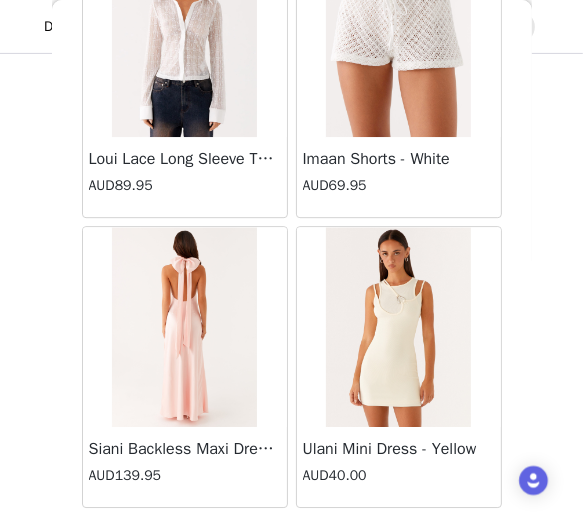 click on "Load More" at bounding box center (292, 542) 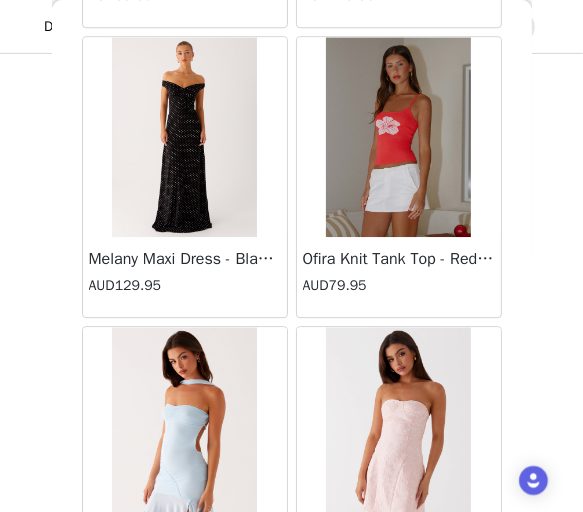 scroll, scrollTop: 48880, scrollLeft: 0, axis: vertical 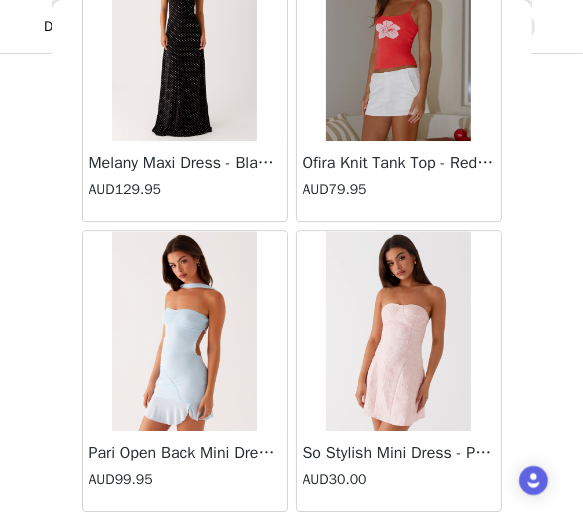 click on "Load More" at bounding box center [292, 546] 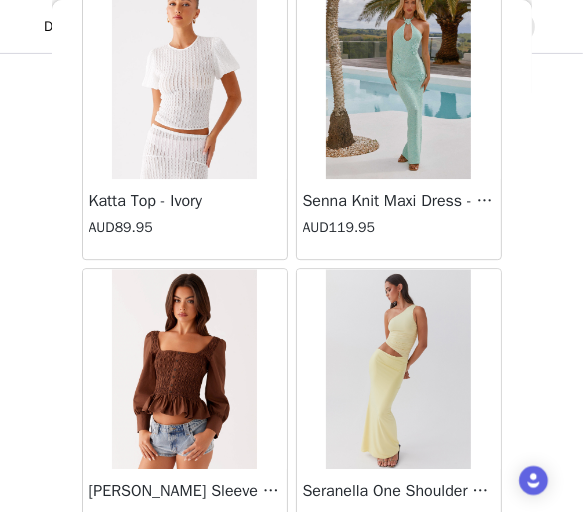 scroll, scrollTop: 51776, scrollLeft: 0, axis: vertical 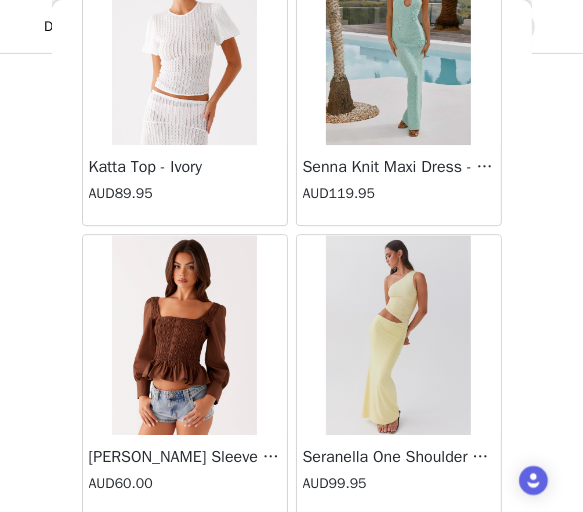 click on "Load More" at bounding box center [292, 550] 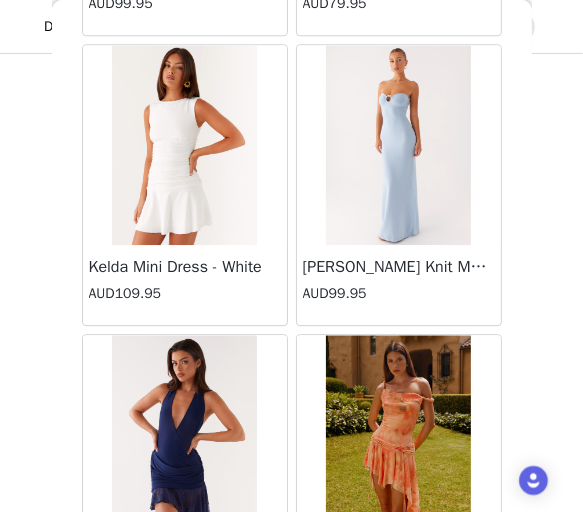 scroll, scrollTop: 54672, scrollLeft: 0, axis: vertical 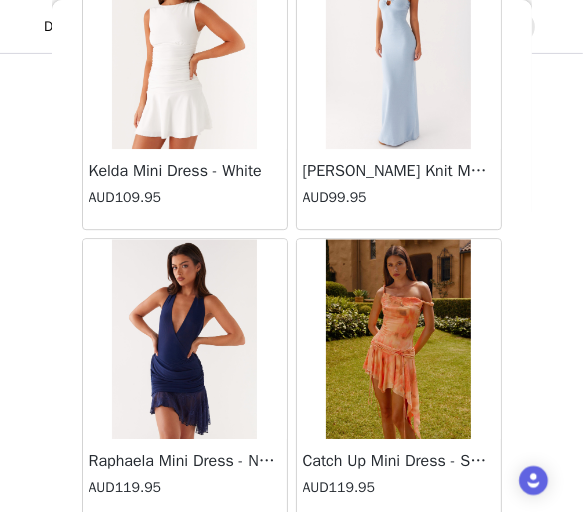 click on "Load More" at bounding box center (292, 554) 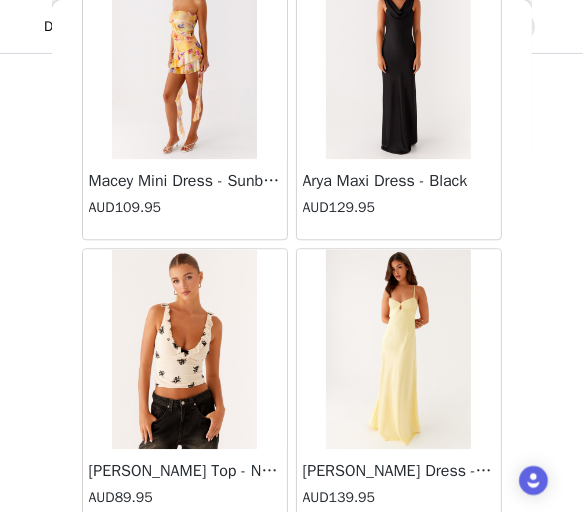scroll, scrollTop: 57568, scrollLeft: 0, axis: vertical 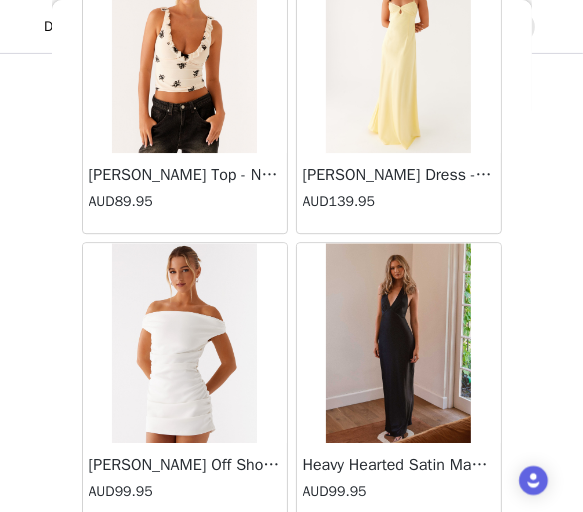 click on "Load More" at bounding box center (292, 558) 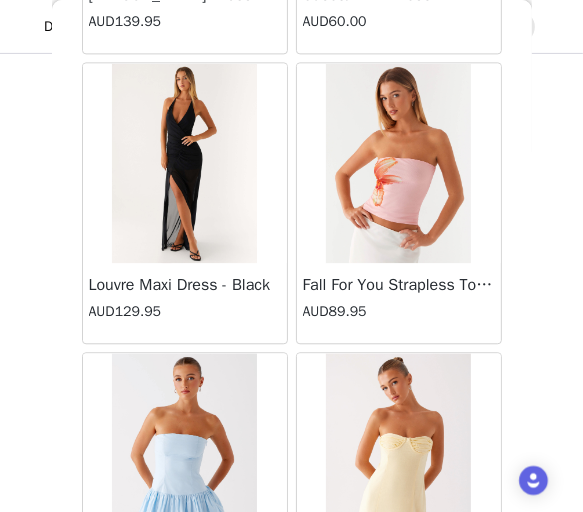 scroll, scrollTop: 60464, scrollLeft: 0, axis: vertical 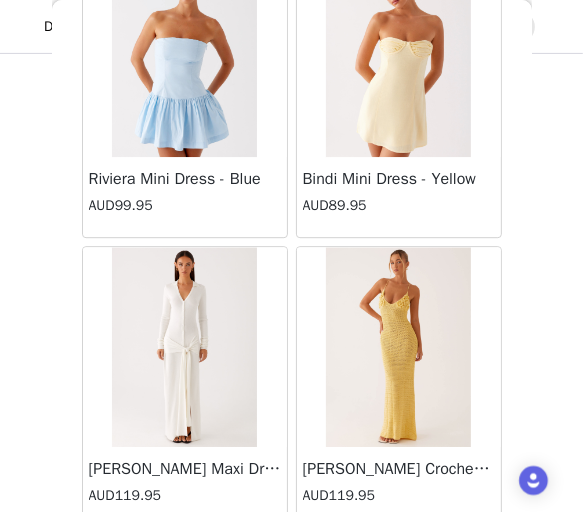 click on "Load More" at bounding box center (292, 562) 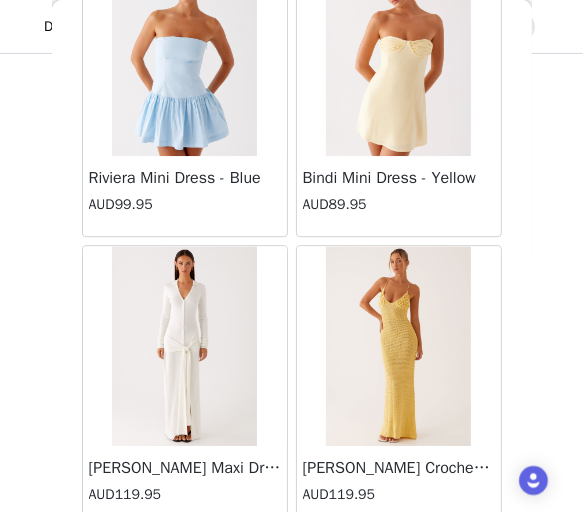 scroll, scrollTop: 60464, scrollLeft: 0, axis: vertical 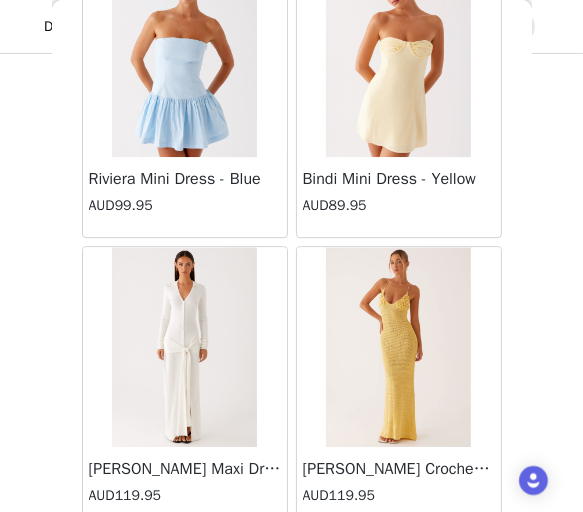 click at bounding box center [184, 347] 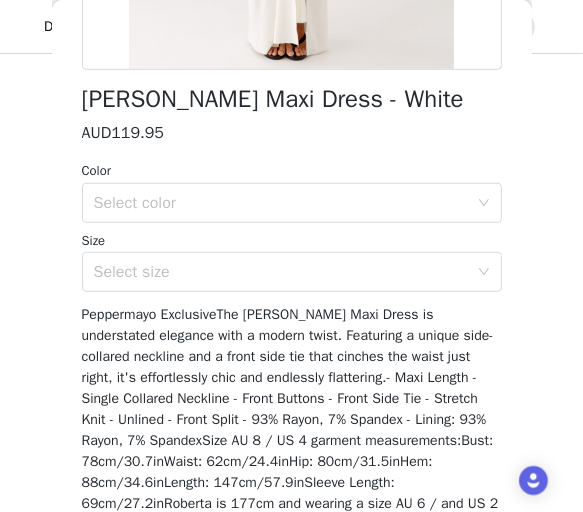 scroll, scrollTop: 500, scrollLeft: 0, axis: vertical 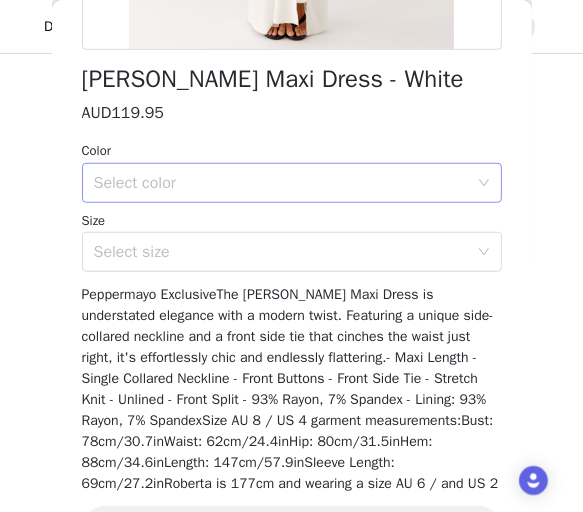 click on "Select color" at bounding box center [281, 183] 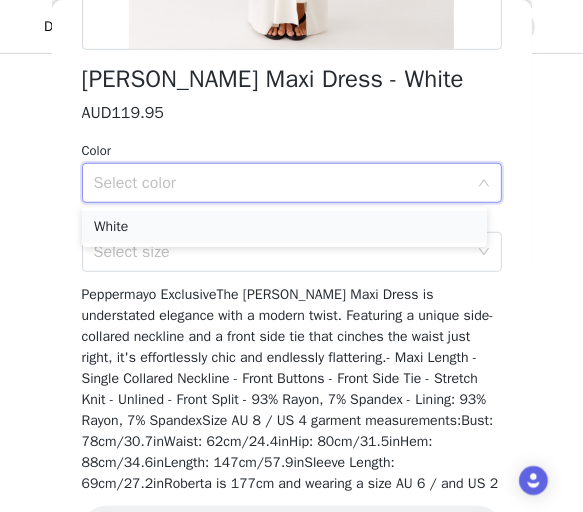 click on "White" at bounding box center [284, 227] 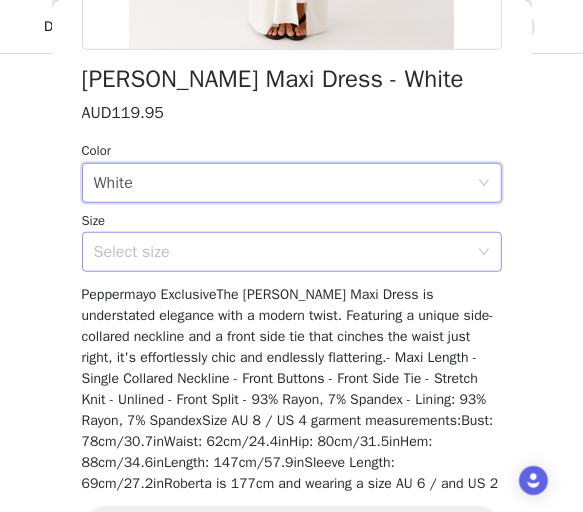 click on "Select size" at bounding box center (281, 252) 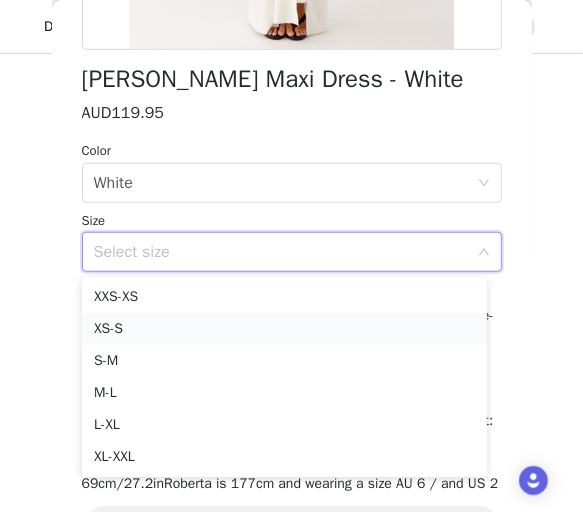 click on "XS-S" at bounding box center [284, 329] 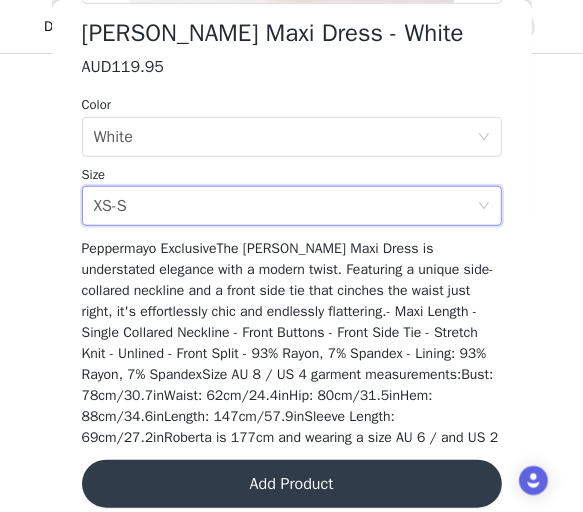 scroll, scrollTop: 566, scrollLeft: 0, axis: vertical 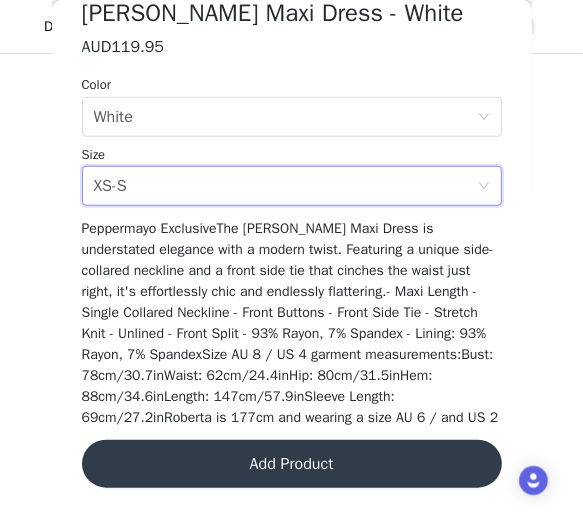 click on "Add Product" at bounding box center [292, 464] 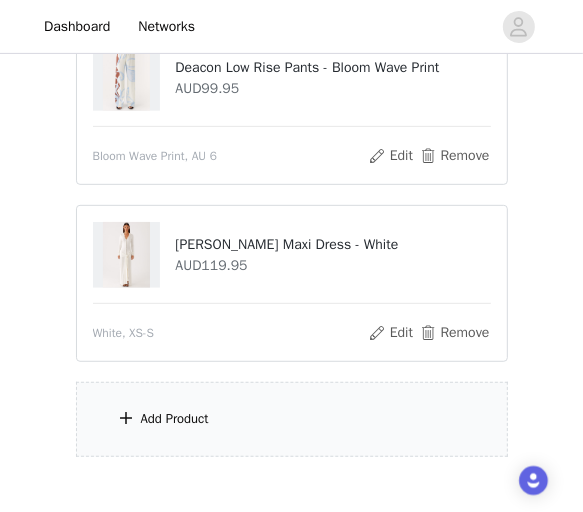 scroll, scrollTop: 324, scrollLeft: 0, axis: vertical 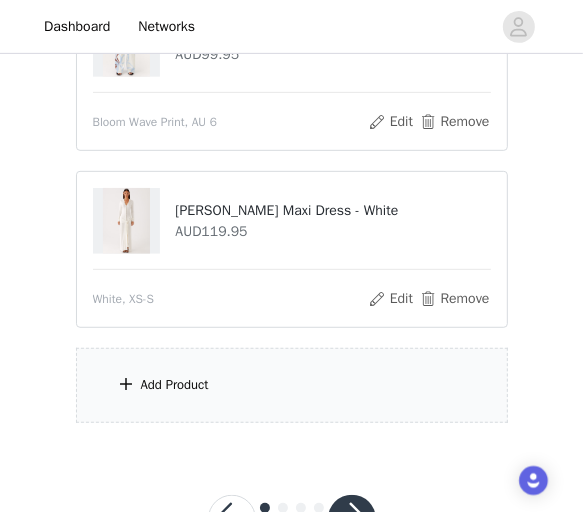 click on "Add Product" at bounding box center (175, 385) 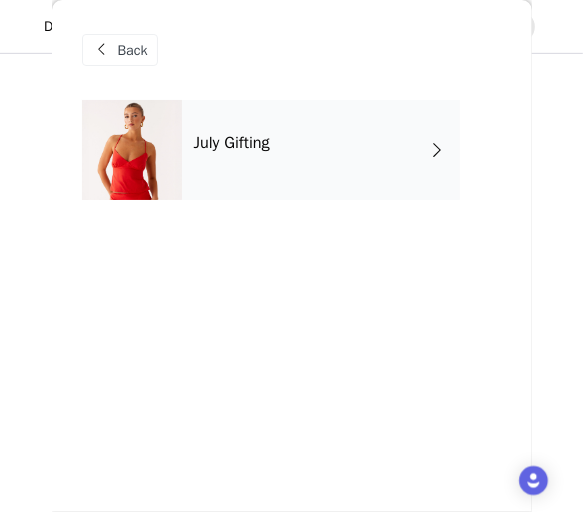 scroll, scrollTop: 401, scrollLeft: 0, axis: vertical 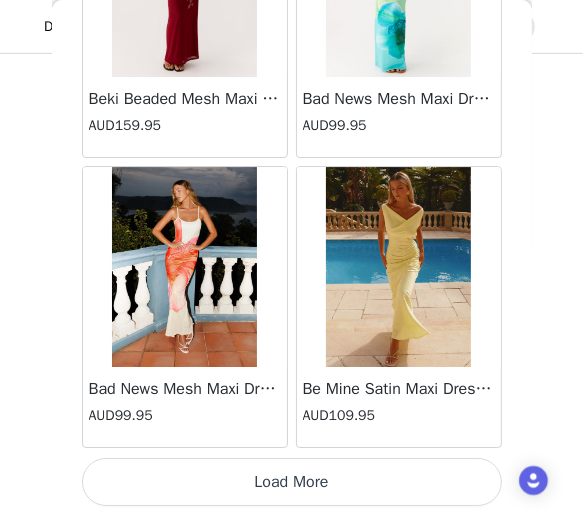 click on "Load More" at bounding box center (292, 482) 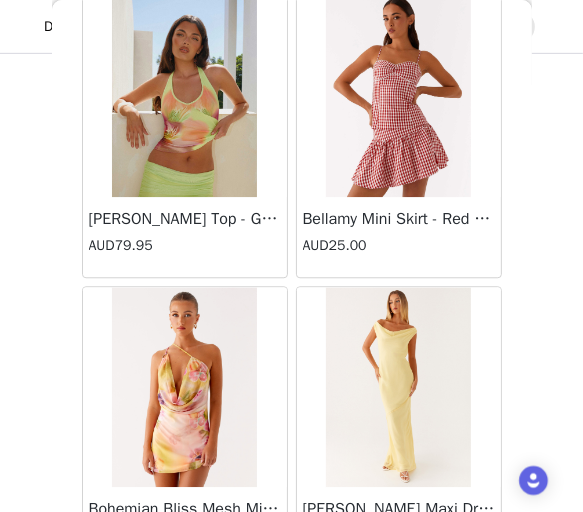 scroll, scrollTop: 5440, scrollLeft: 0, axis: vertical 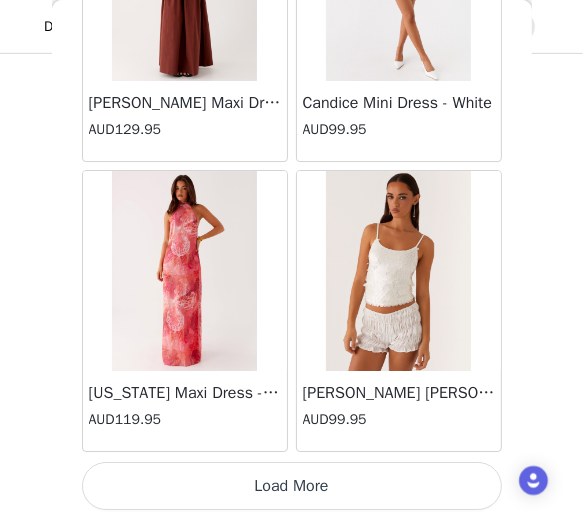 click on "Load More" at bounding box center [292, 486] 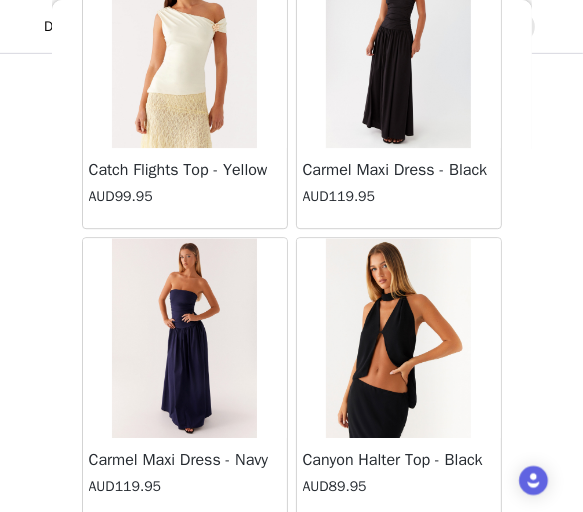 scroll, scrollTop: 8336, scrollLeft: 0, axis: vertical 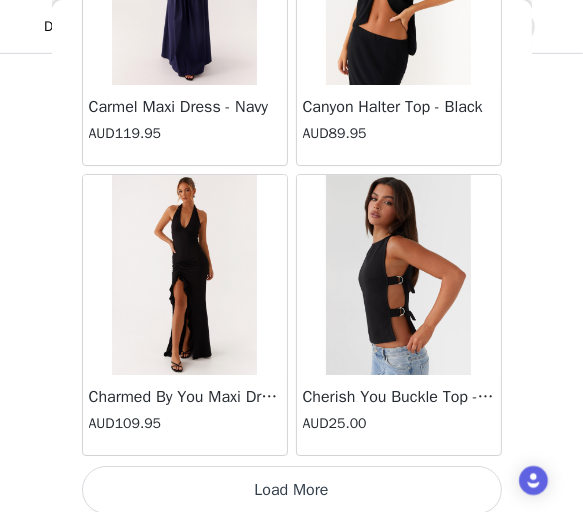 click on "Load More" at bounding box center (292, 490) 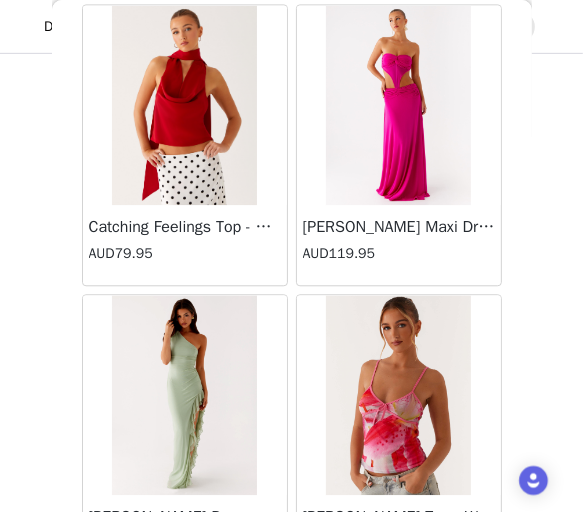 scroll, scrollTop: 11232, scrollLeft: 0, axis: vertical 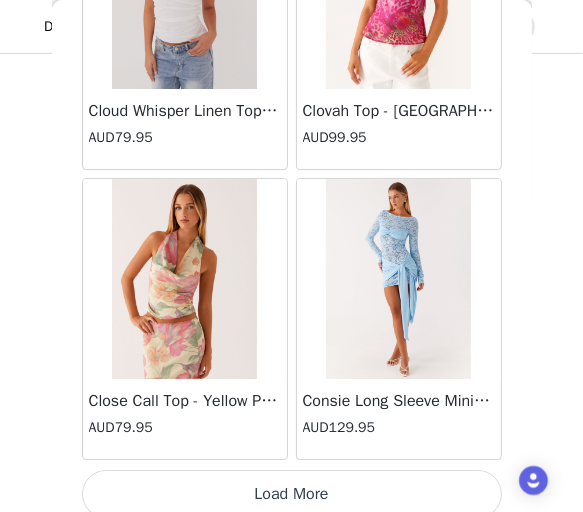 click on "Load More" at bounding box center (292, 494) 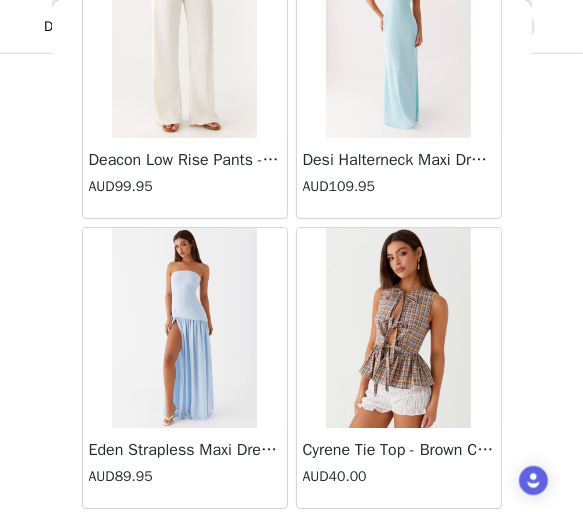 scroll, scrollTop: 14128, scrollLeft: 0, axis: vertical 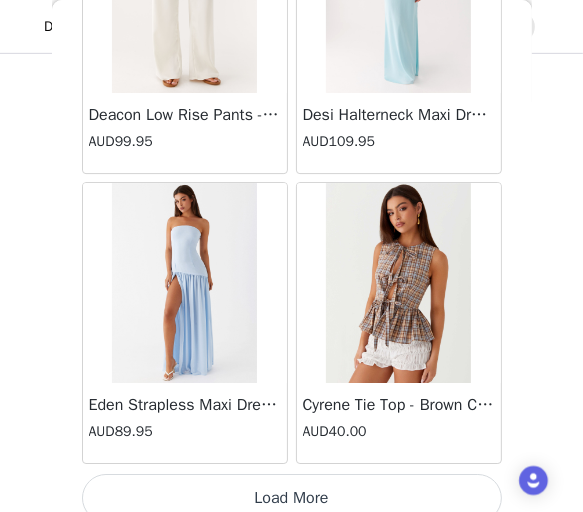 click on "Load More" at bounding box center [292, 498] 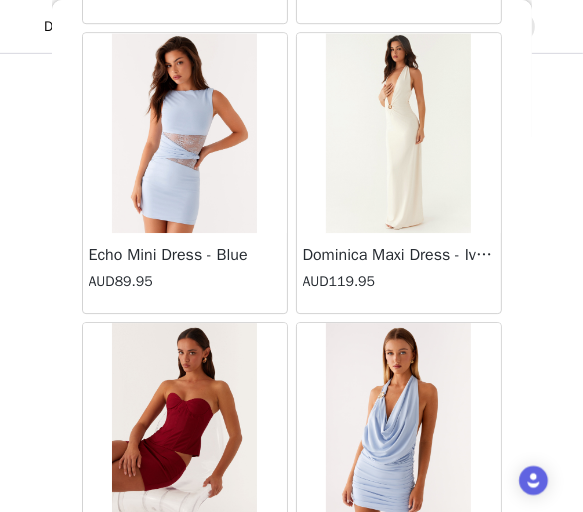 scroll, scrollTop: 17024, scrollLeft: 0, axis: vertical 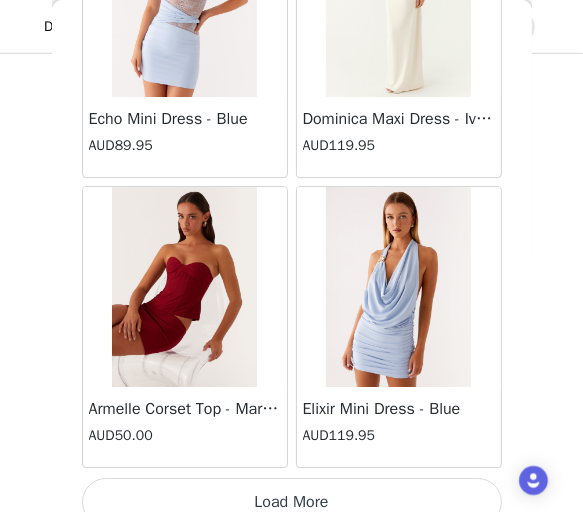 click on "Load More" at bounding box center [292, 502] 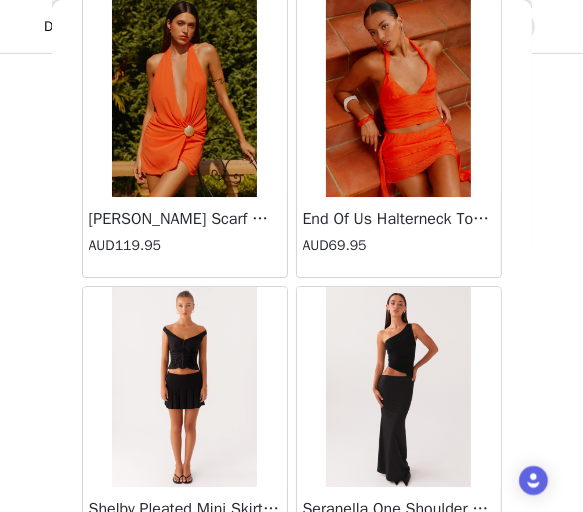 scroll, scrollTop: 19920, scrollLeft: 0, axis: vertical 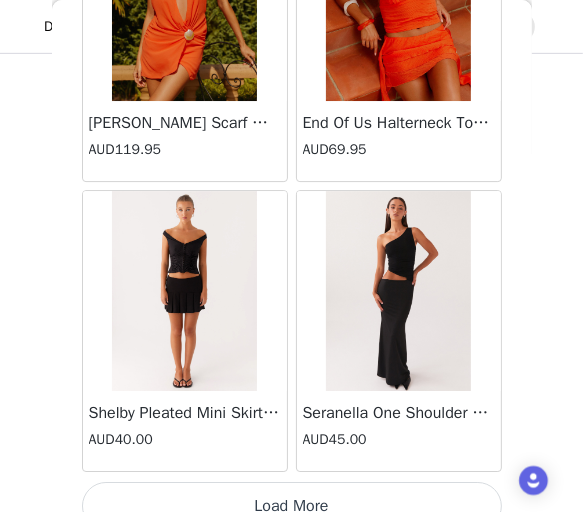click on "Load More" at bounding box center [292, 506] 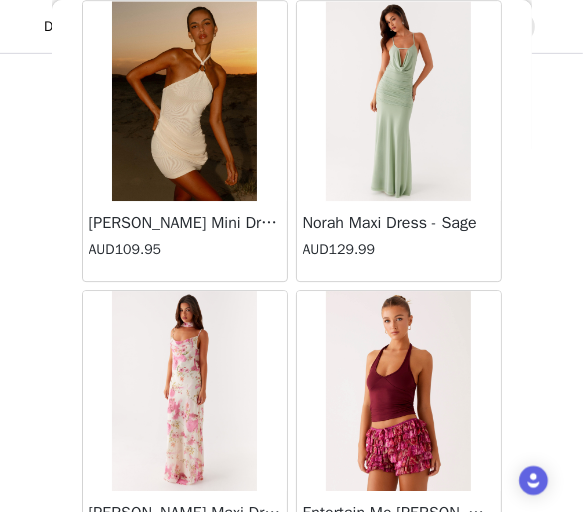 scroll, scrollTop: 22816, scrollLeft: 0, axis: vertical 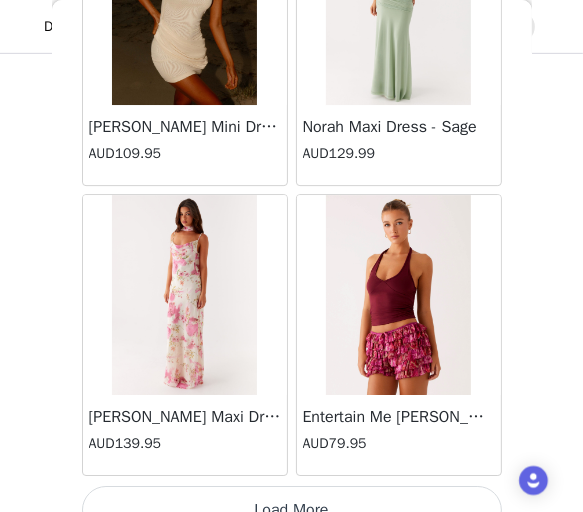 click on "Load More" at bounding box center [292, 510] 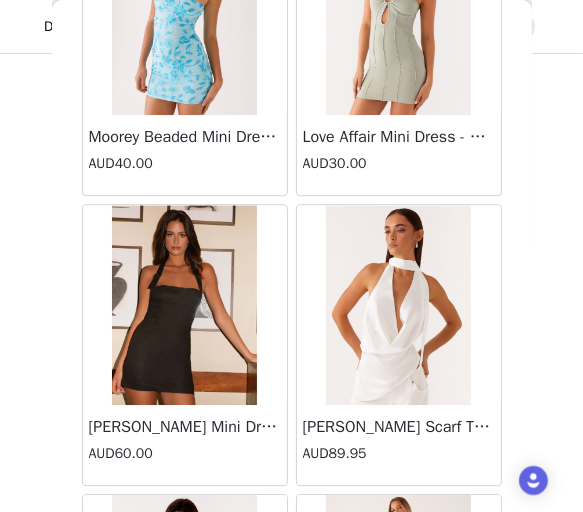 scroll, scrollTop: 25712, scrollLeft: 0, axis: vertical 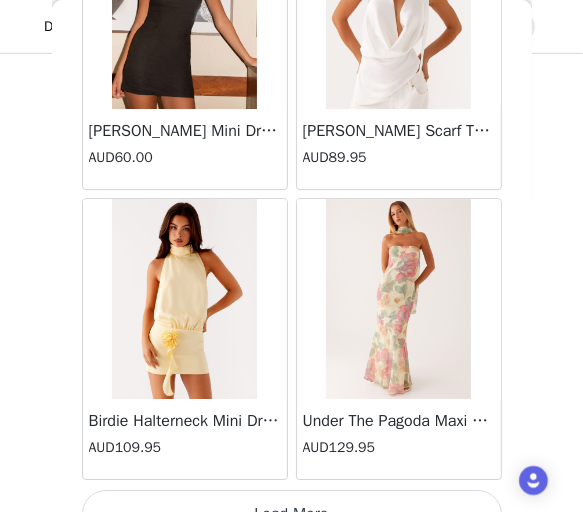 click on "Load More" at bounding box center [292, 514] 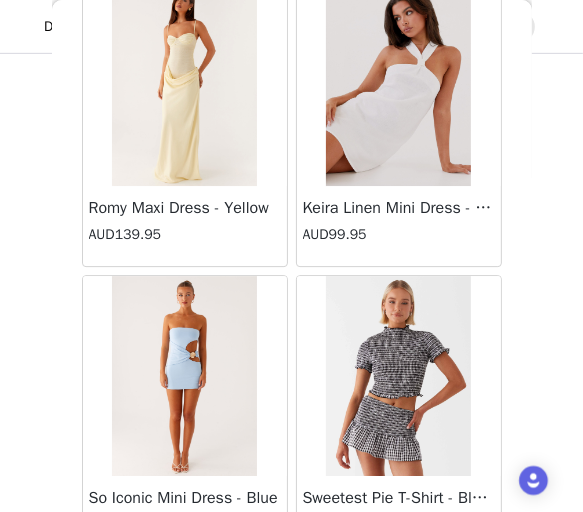 scroll, scrollTop: 28608, scrollLeft: 0, axis: vertical 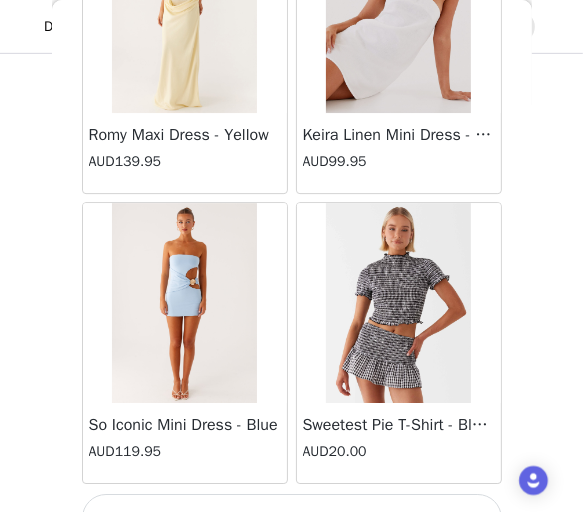 click on "Load More" at bounding box center (292, 518) 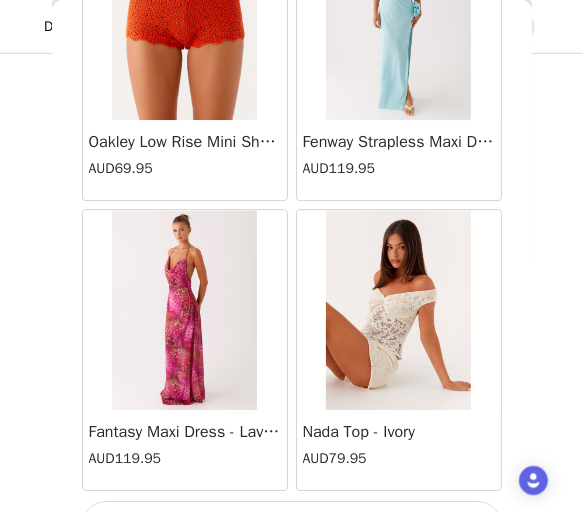 scroll, scrollTop: 31504, scrollLeft: 0, axis: vertical 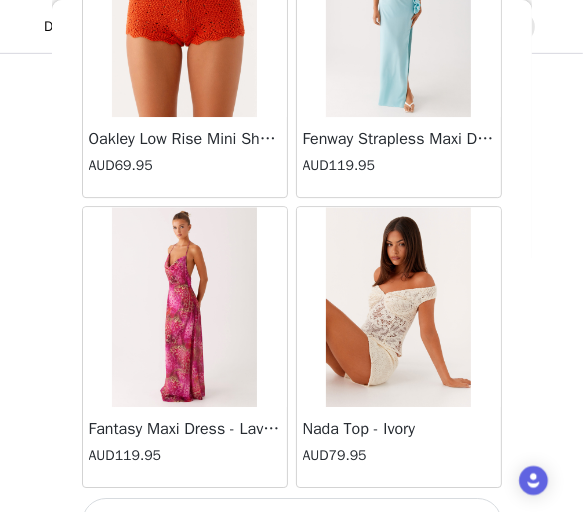 click on "Load More" at bounding box center (292, 522) 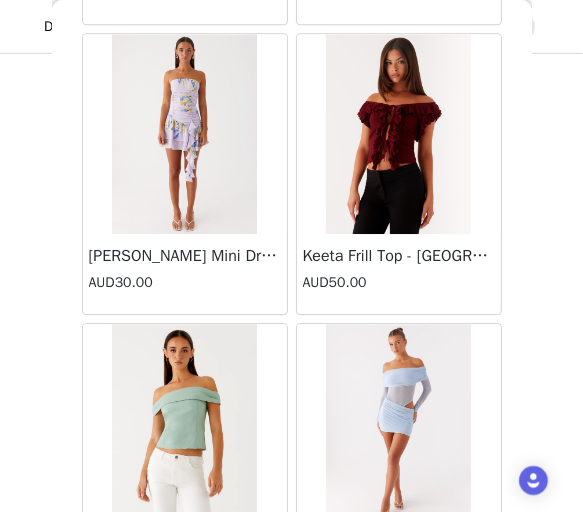 scroll, scrollTop: 34400, scrollLeft: 0, axis: vertical 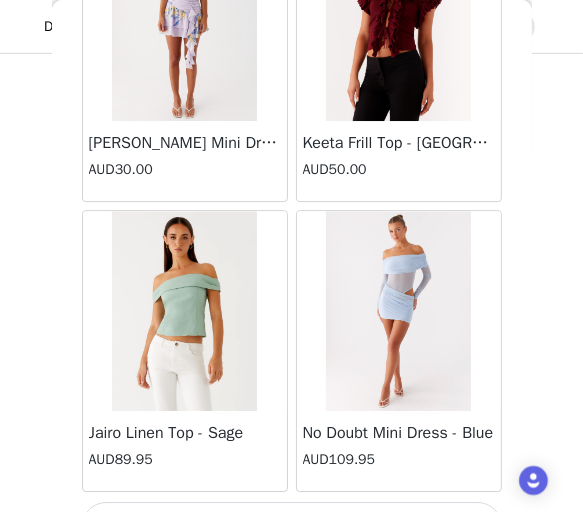 click on "Load More" at bounding box center [292, 526] 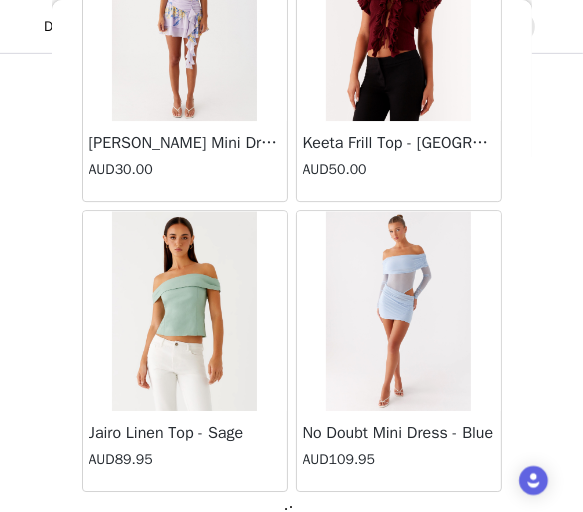 scroll, scrollTop: 34391, scrollLeft: 0, axis: vertical 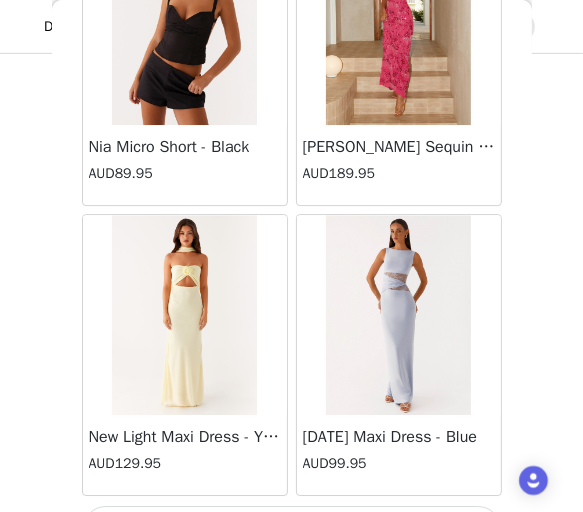 click on "Load More" at bounding box center (292, 530) 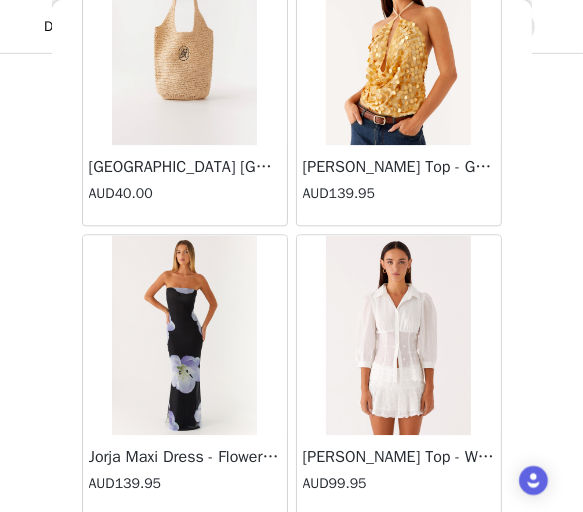 scroll, scrollTop: 40192, scrollLeft: 0, axis: vertical 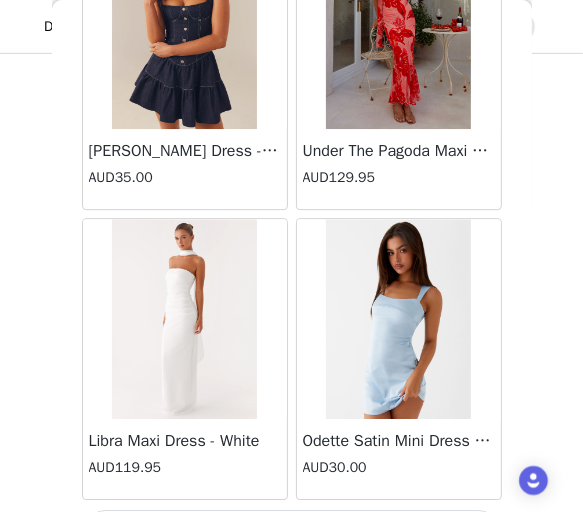 click on "Load More" at bounding box center [292, 534] 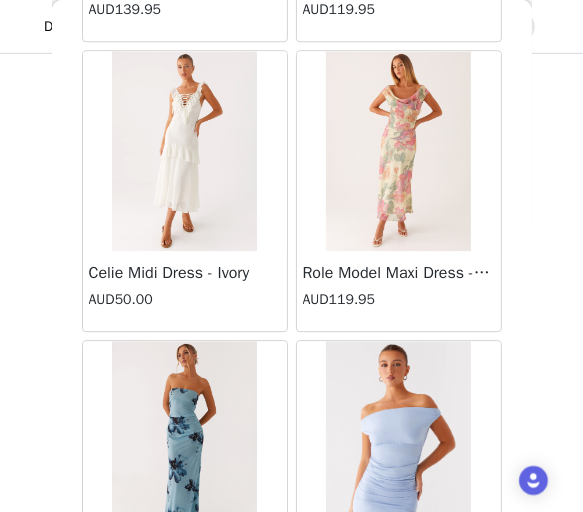 scroll, scrollTop: 43088, scrollLeft: 0, axis: vertical 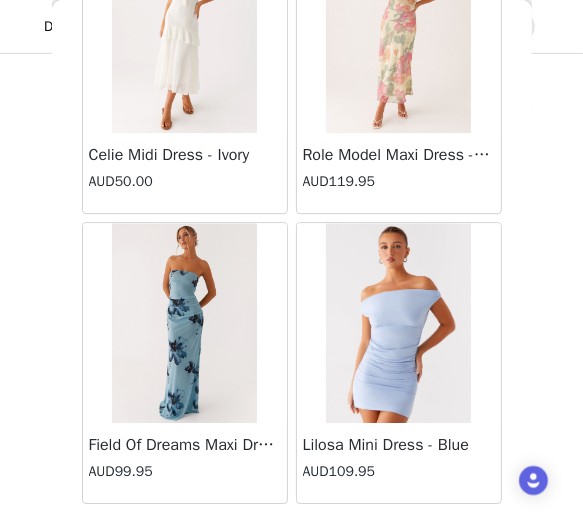 click on "Load More" at bounding box center (292, 538) 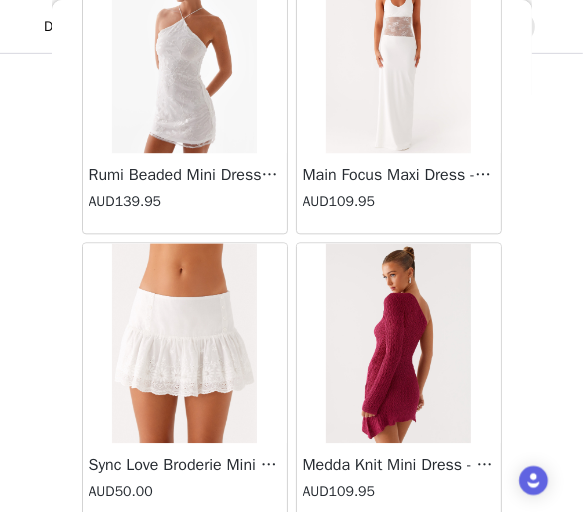scroll, scrollTop: 45984, scrollLeft: 0, axis: vertical 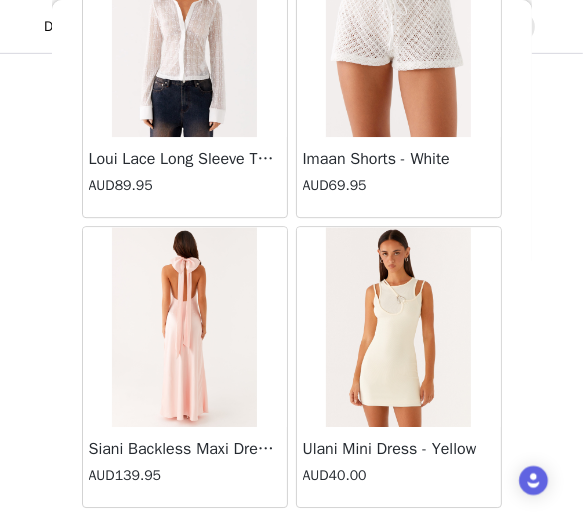 drag, startPoint x: 286, startPoint y: 470, endPoint x: 287, endPoint y: 379, distance: 91.00549 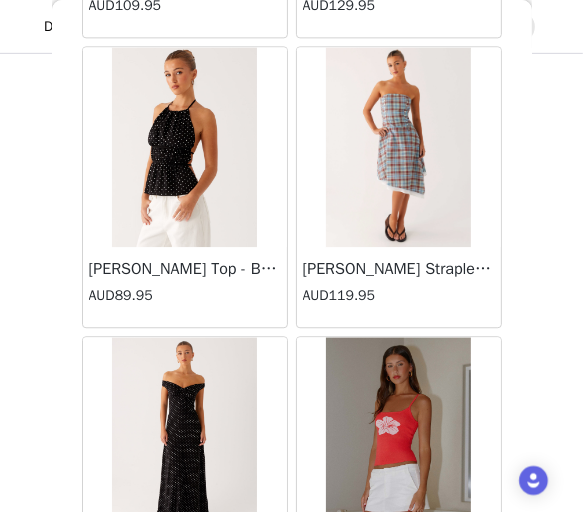 scroll, scrollTop: 48880, scrollLeft: 0, axis: vertical 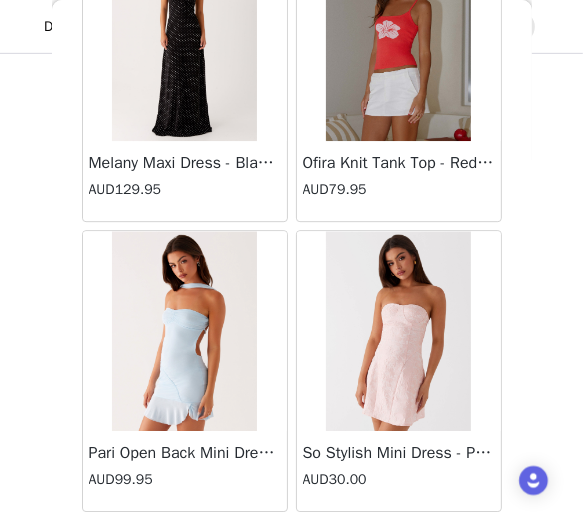 click on "Load More" at bounding box center (292, 546) 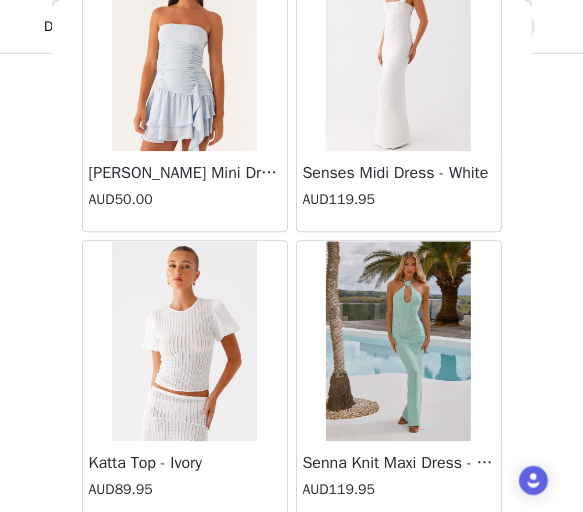 scroll, scrollTop: 51776, scrollLeft: 0, axis: vertical 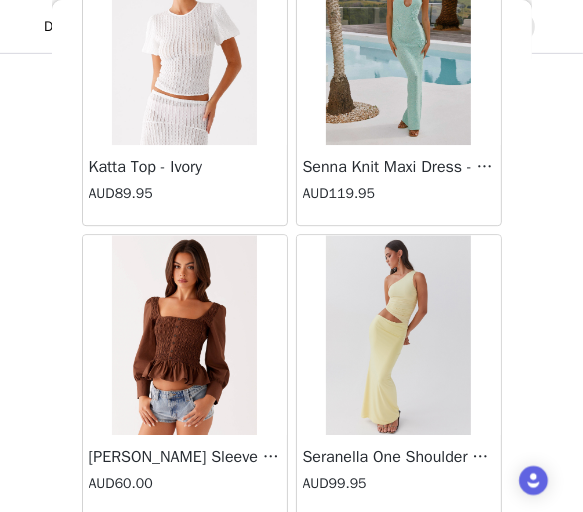 click on "Load More" at bounding box center [292, 550] 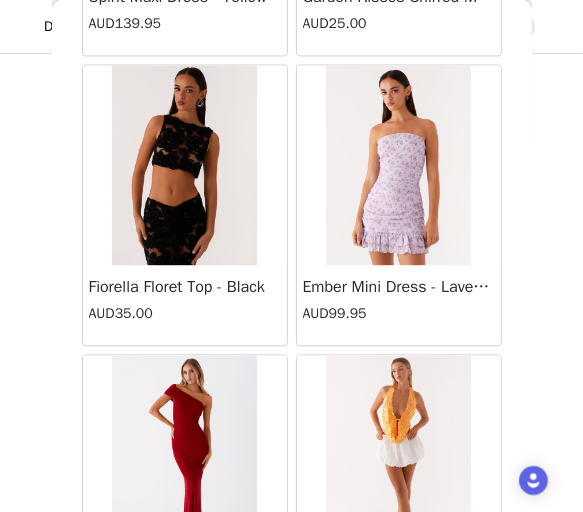 scroll, scrollTop: 54672, scrollLeft: 0, axis: vertical 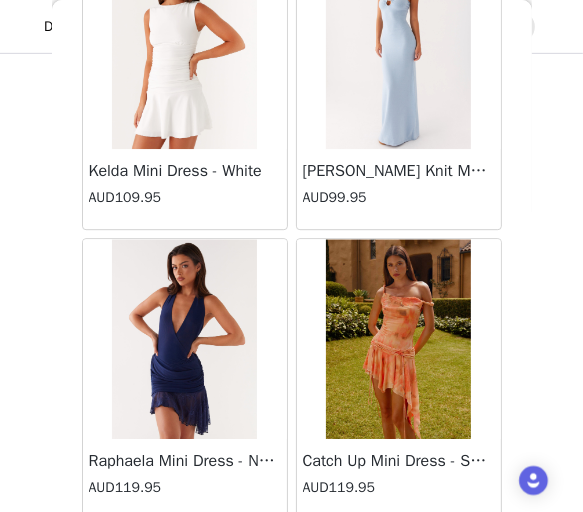 click on "Load More" at bounding box center (292, 554) 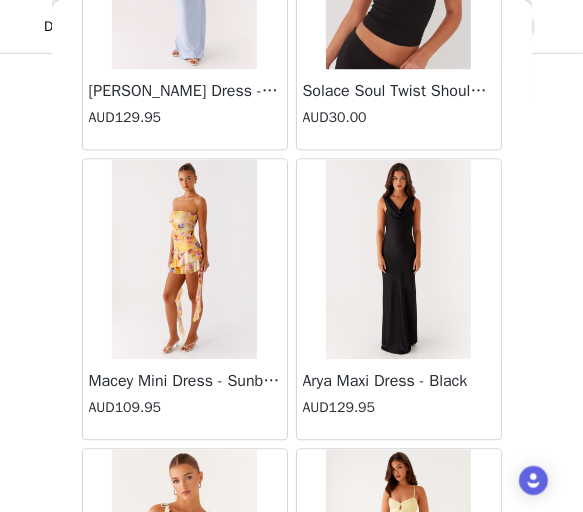 scroll, scrollTop: 57568, scrollLeft: 0, axis: vertical 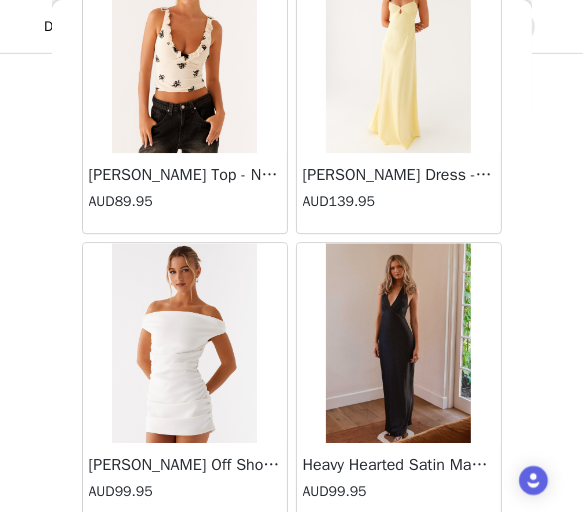 click on "Load More" at bounding box center (292, 558) 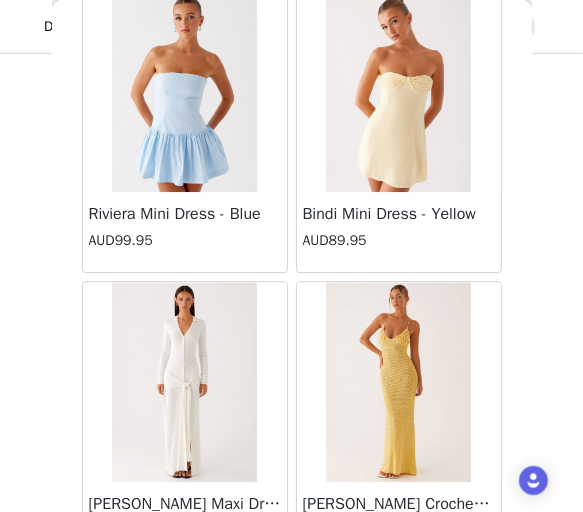 scroll, scrollTop: 60464, scrollLeft: 0, axis: vertical 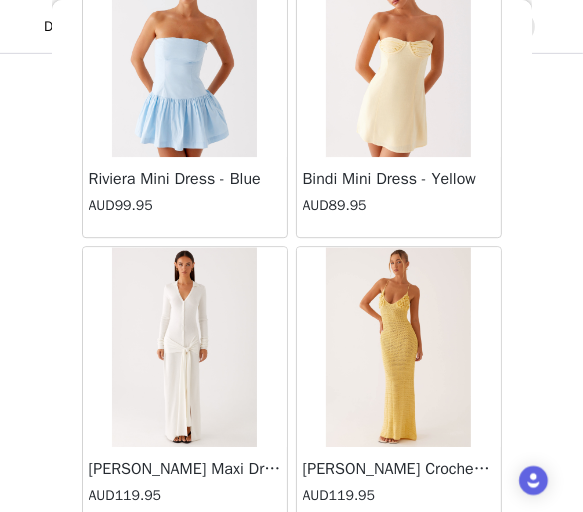 click on "Load More" at bounding box center (292, 562) 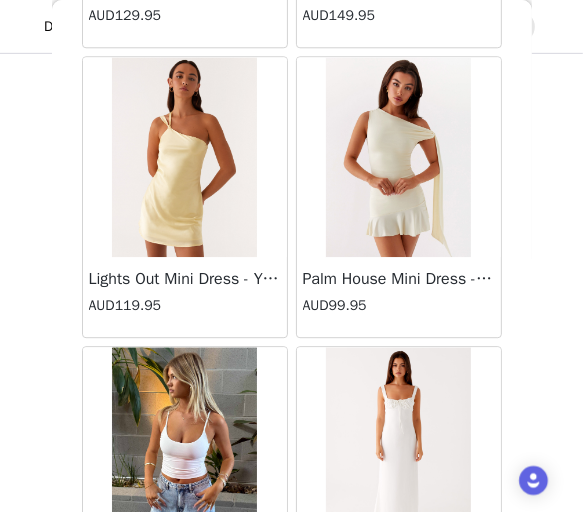 scroll, scrollTop: 63360, scrollLeft: 0, axis: vertical 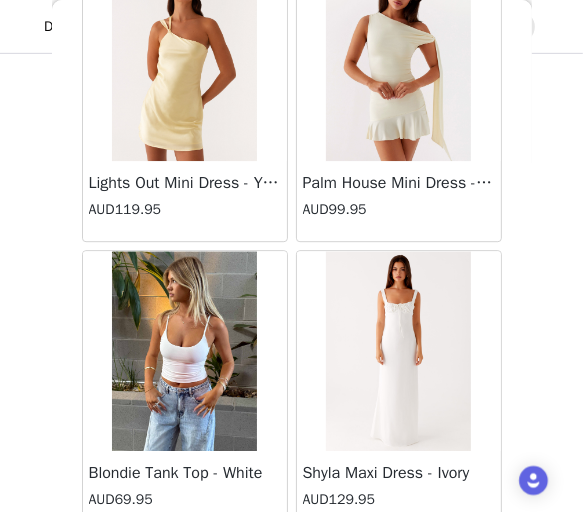 click on "Load More" at bounding box center (292, 566) 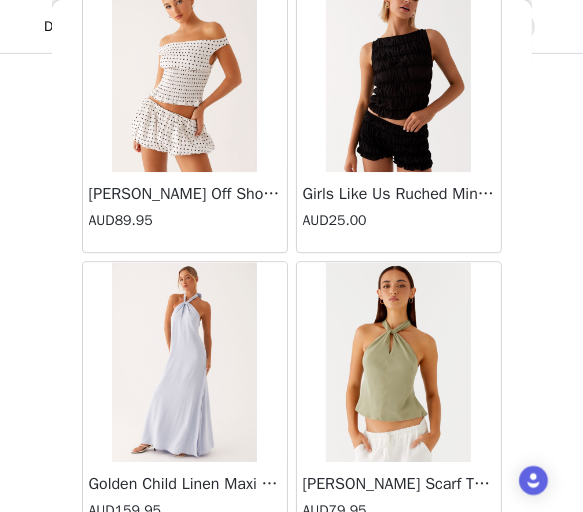 scroll, scrollTop: 66256, scrollLeft: 0, axis: vertical 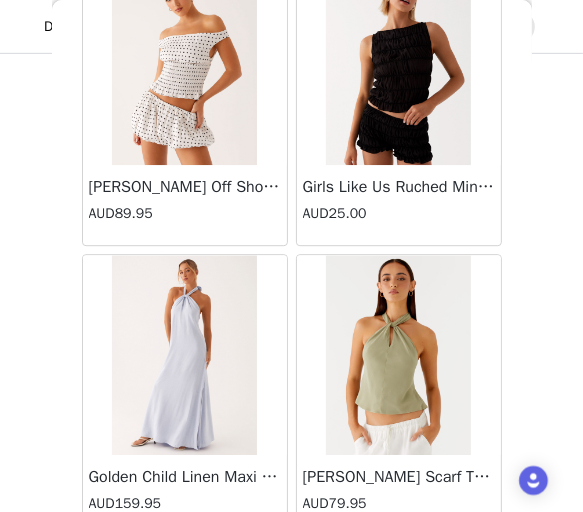 click on "Load More" at bounding box center [292, 570] 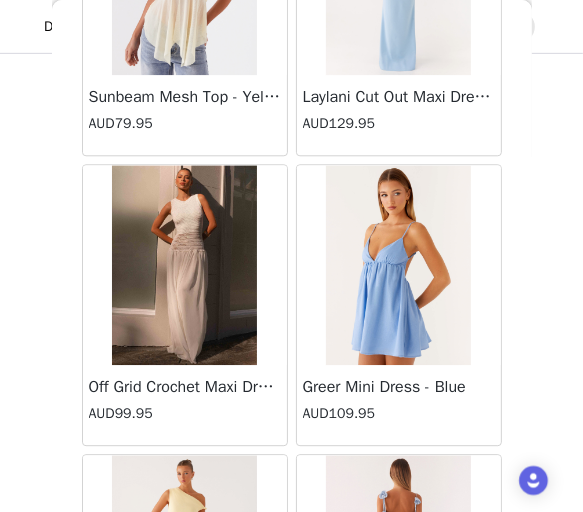 scroll, scrollTop: 69152, scrollLeft: 0, axis: vertical 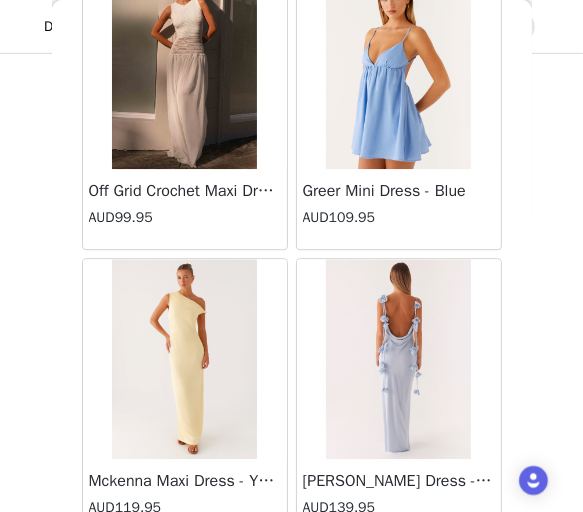 click on "Load More" at bounding box center [292, 574] 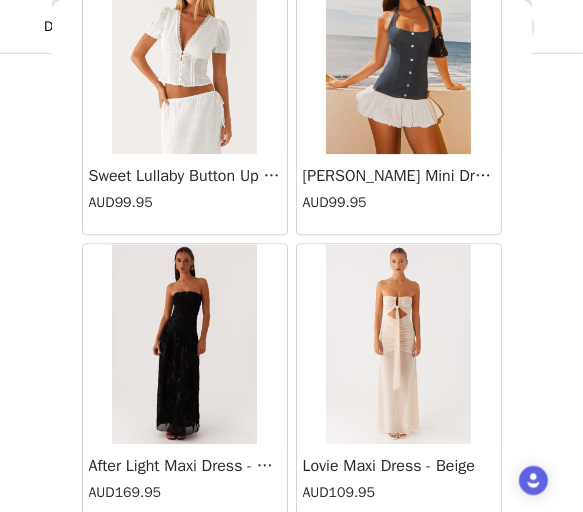 scroll, scrollTop: 72048, scrollLeft: 0, axis: vertical 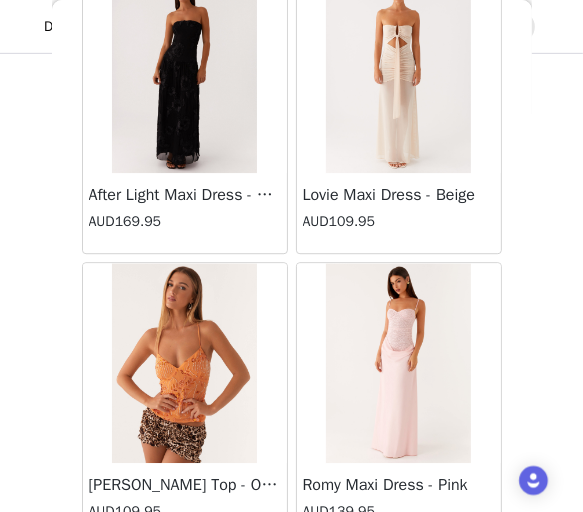 click on "Load More" at bounding box center (292, 578) 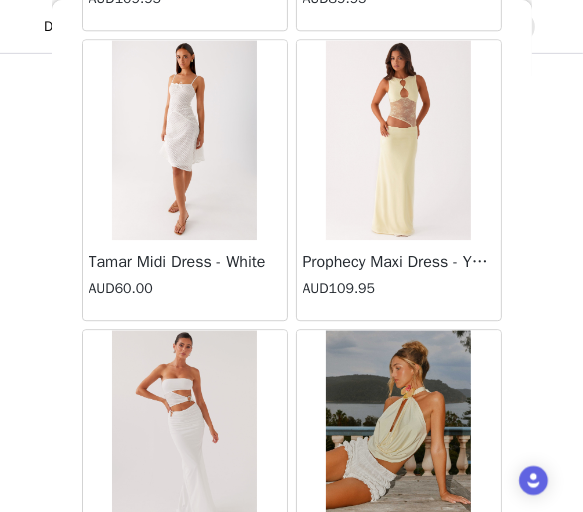 scroll, scrollTop: 74944, scrollLeft: 0, axis: vertical 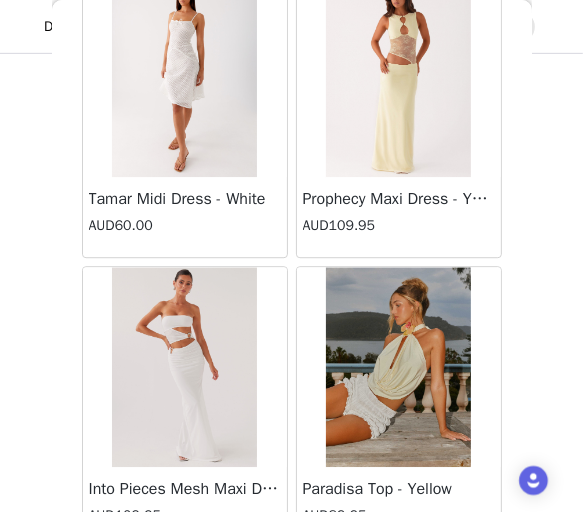 click on "Load More" at bounding box center (292, 582) 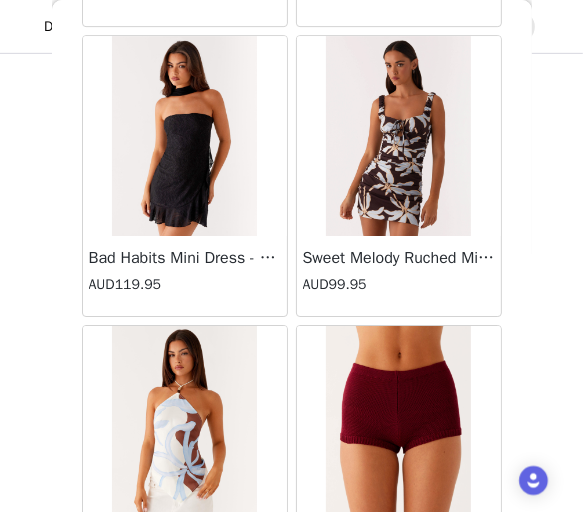 scroll, scrollTop: 75744, scrollLeft: 0, axis: vertical 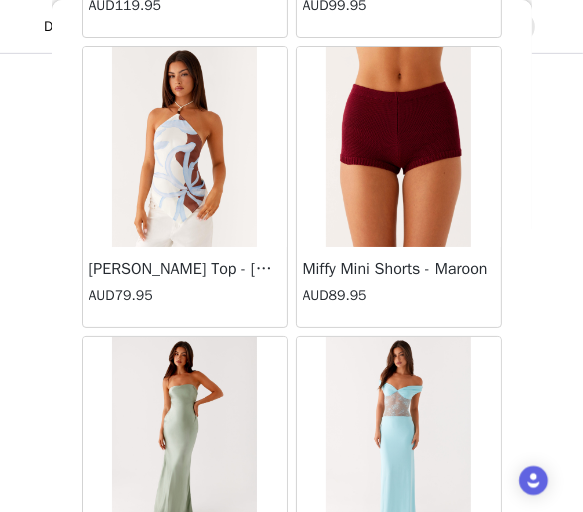 click at bounding box center [184, 147] 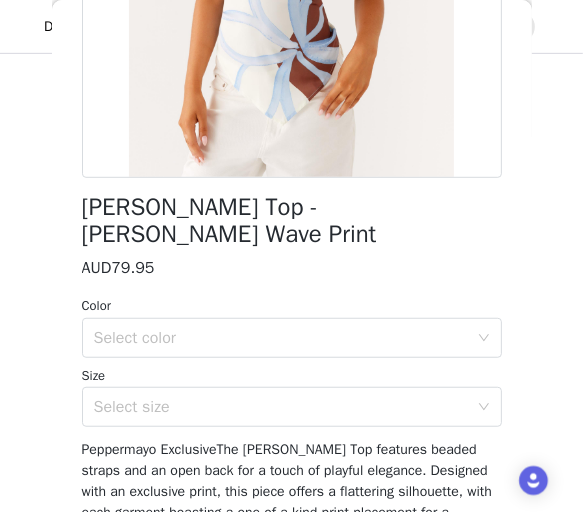 scroll, scrollTop: 500, scrollLeft: 0, axis: vertical 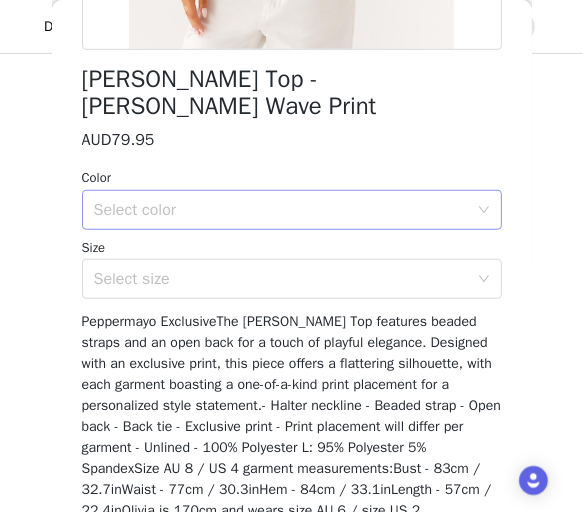 click on "Select color" at bounding box center (281, 210) 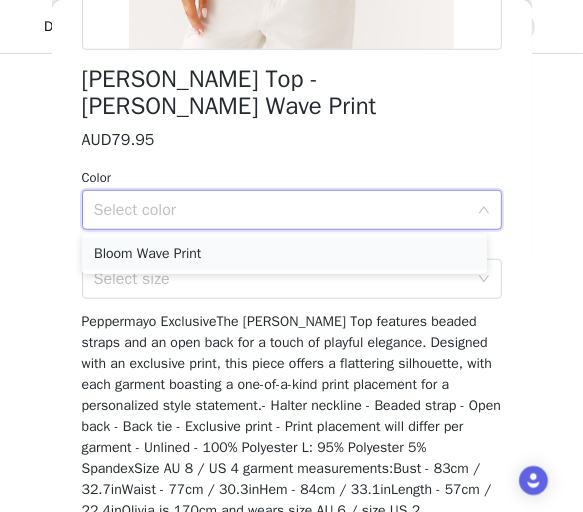 click on "Bloom Wave Print" at bounding box center [284, 254] 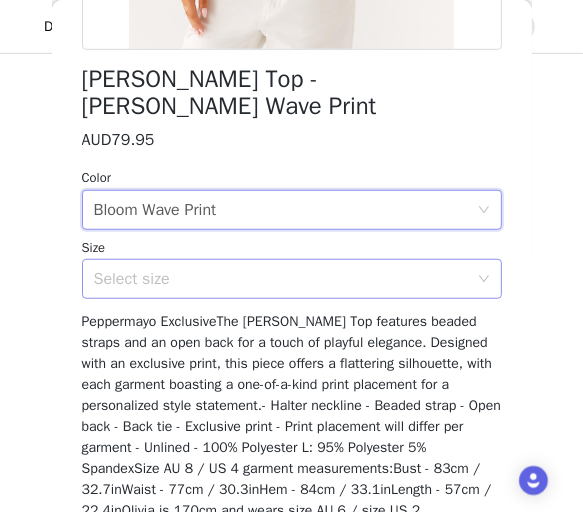 click on "Select size" at bounding box center [281, 279] 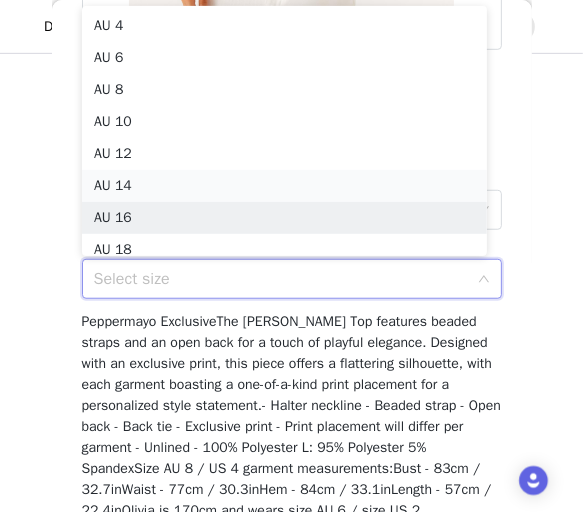 scroll, scrollTop: 9, scrollLeft: 0, axis: vertical 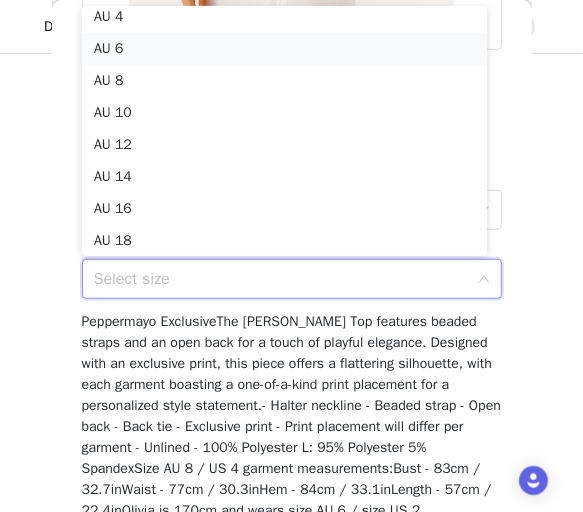 click on "AU 6" at bounding box center [284, 49] 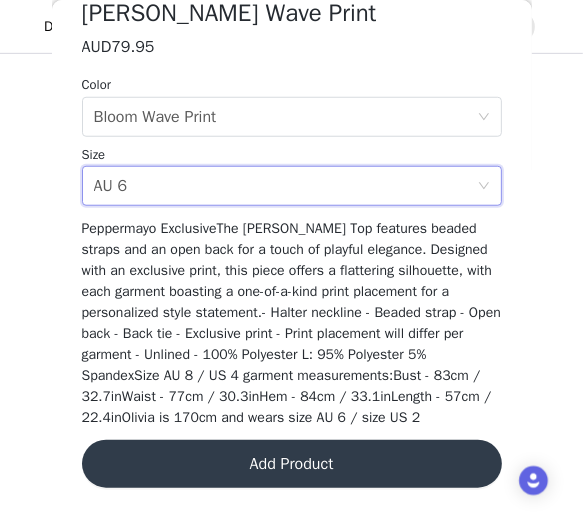 scroll, scrollTop: 614, scrollLeft: 0, axis: vertical 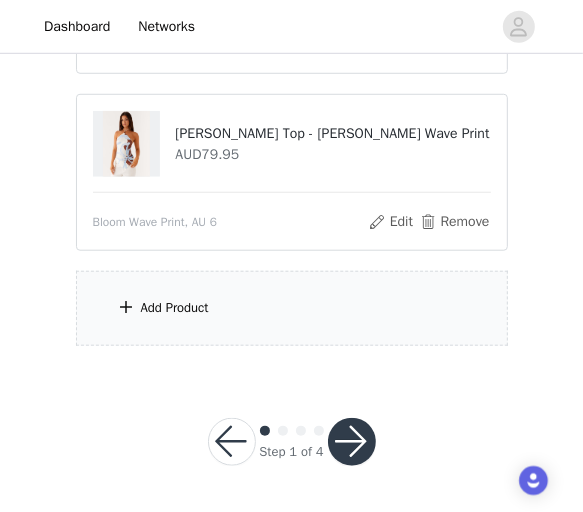 click on "Add Product" at bounding box center (292, 308) 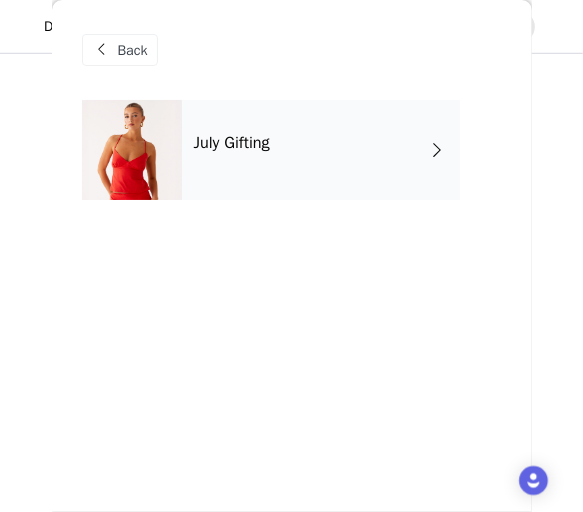 click on "July Gifting" at bounding box center [321, 150] 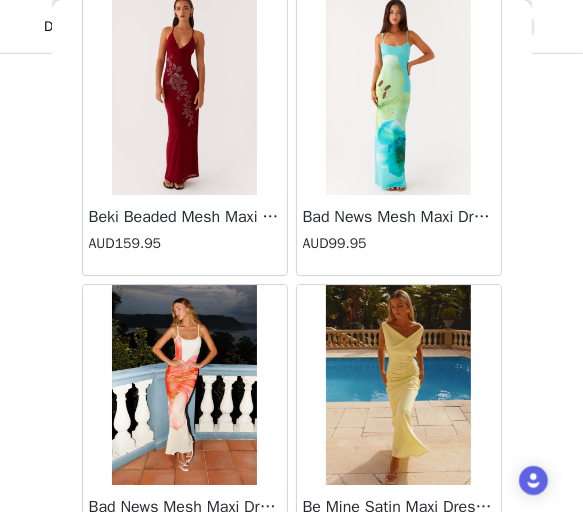 scroll, scrollTop: 2544, scrollLeft: 0, axis: vertical 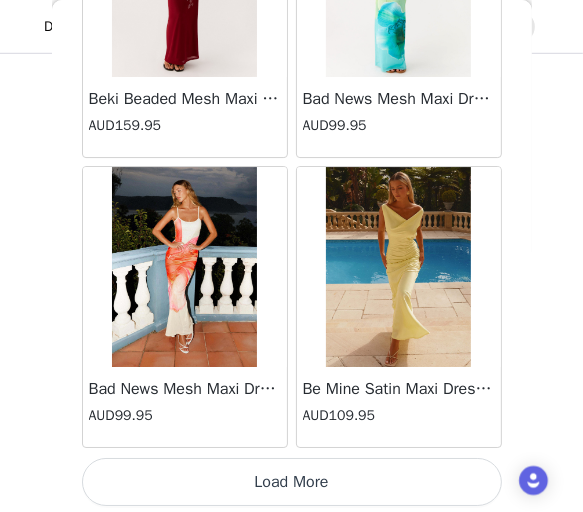 click on "Load More" at bounding box center (292, 482) 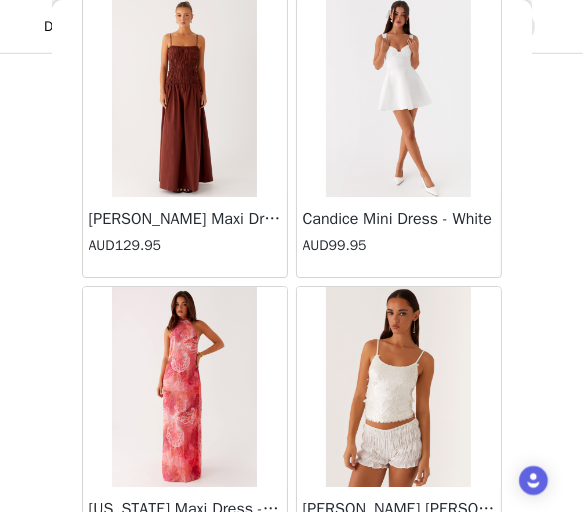 scroll, scrollTop: 5440, scrollLeft: 0, axis: vertical 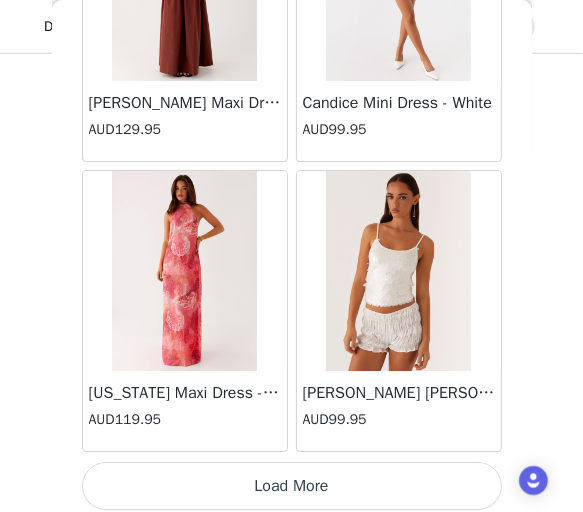 click on "Load More" at bounding box center (292, 486) 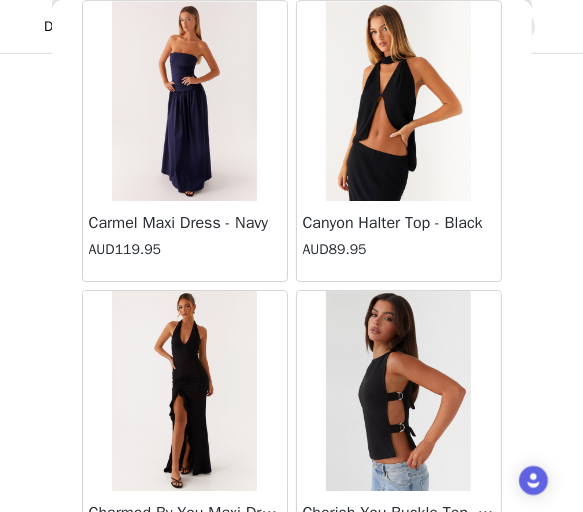 scroll, scrollTop: 8336, scrollLeft: 0, axis: vertical 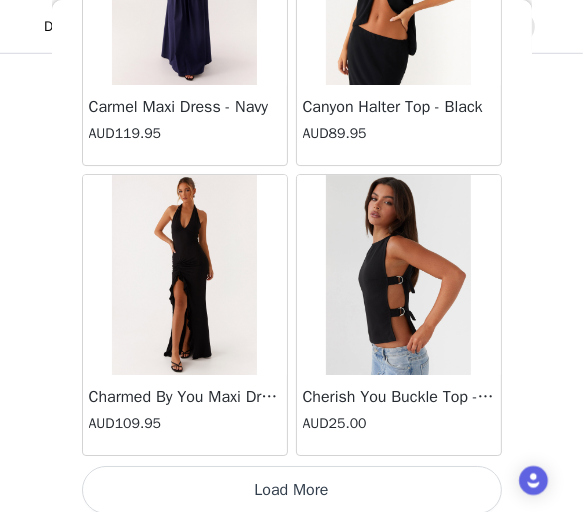 click on "Load More" at bounding box center [292, 490] 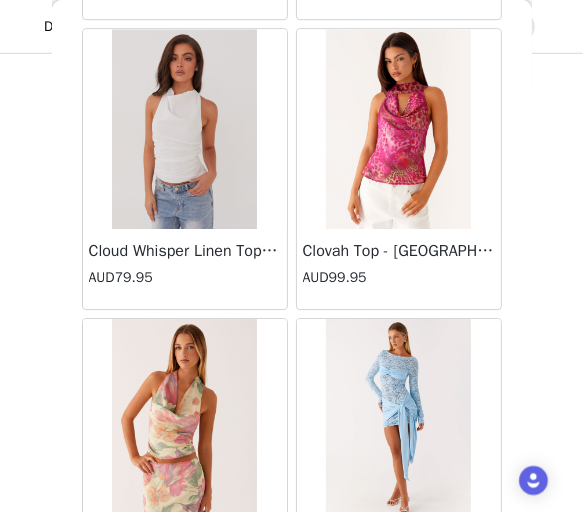 scroll, scrollTop: 11232, scrollLeft: 0, axis: vertical 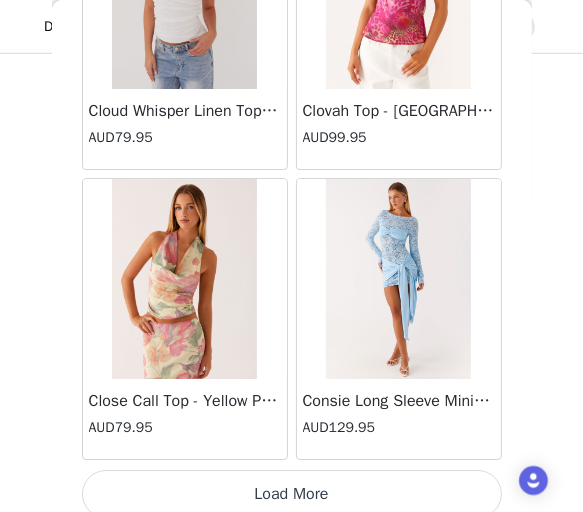 click on "Load More" at bounding box center (292, 494) 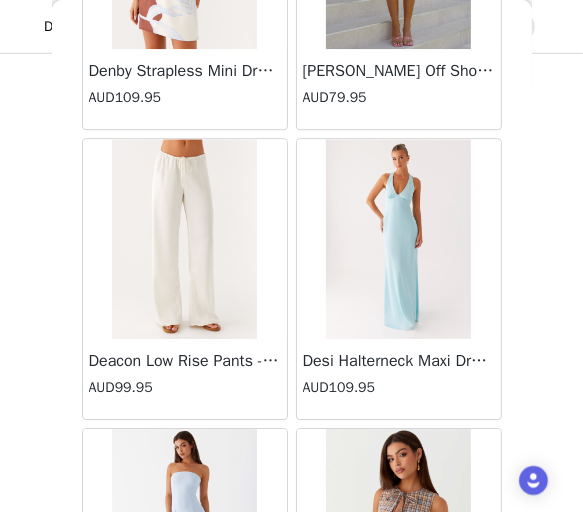 scroll, scrollTop: 14128, scrollLeft: 0, axis: vertical 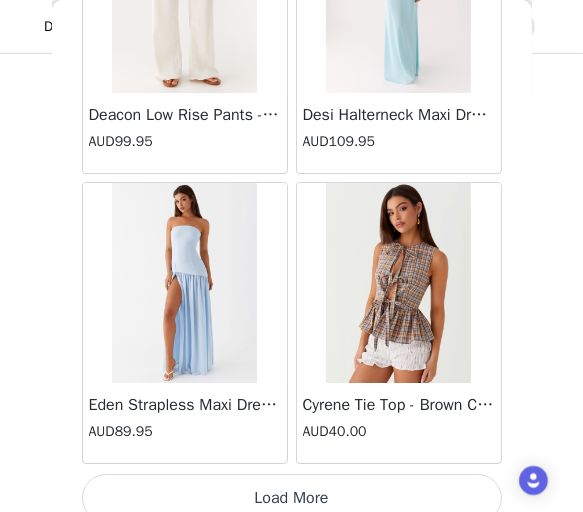 click on "Load More" at bounding box center (292, 498) 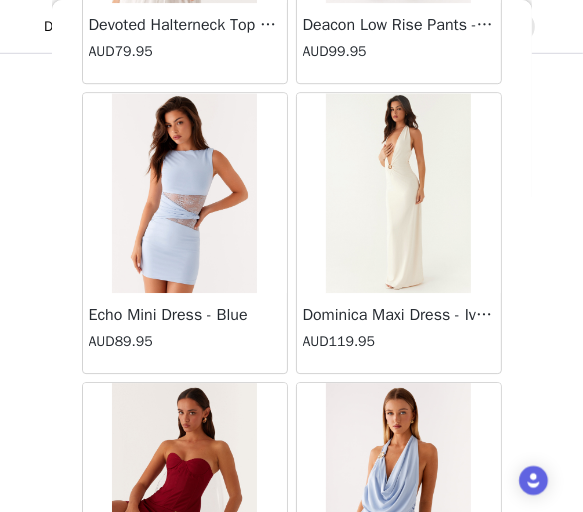 scroll, scrollTop: 17024, scrollLeft: 0, axis: vertical 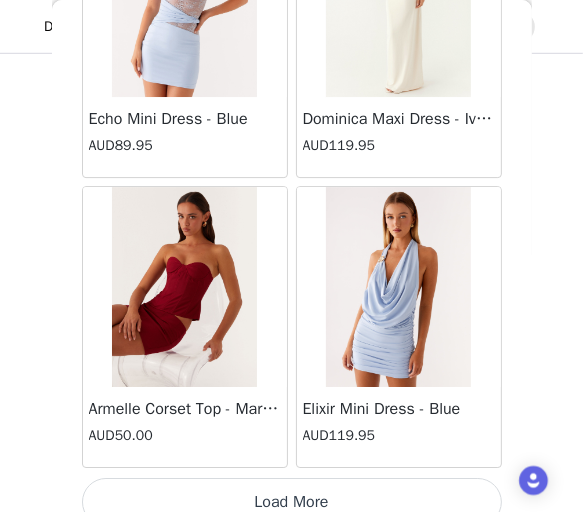 click on "Load More" at bounding box center [292, 502] 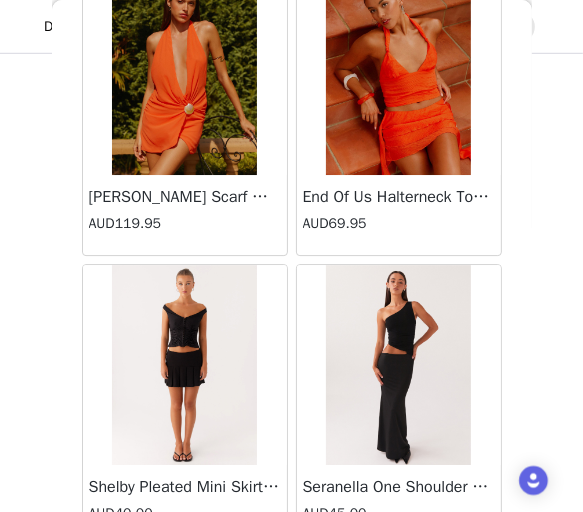 scroll, scrollTop: 19920, scrollLeft: 0, axis: vertical 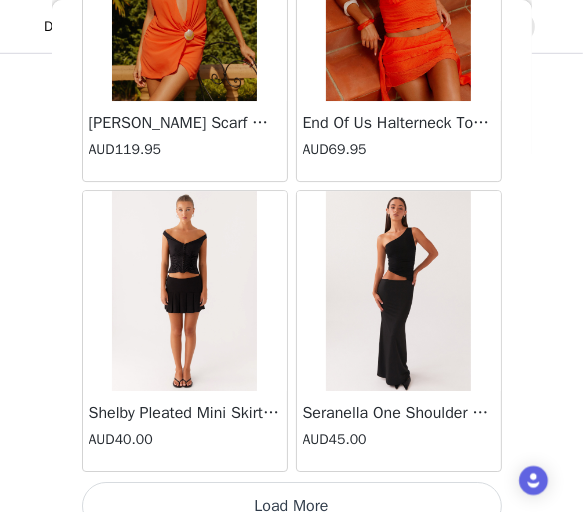 click on "Load More" at bounding box center [292, 506] 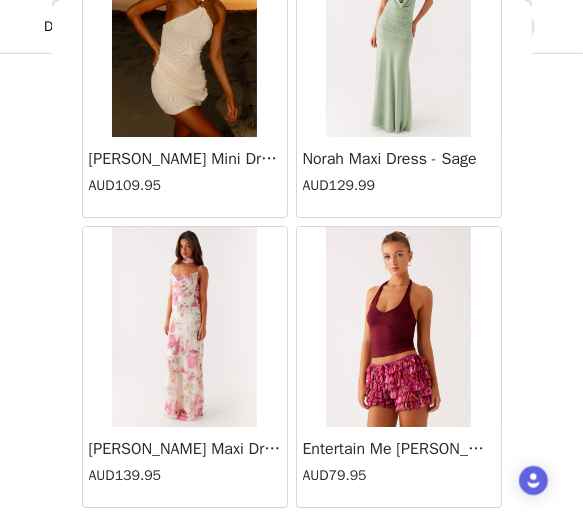 scroll, scrollTop: 22816, scrollLeft: 0, axis: vertical 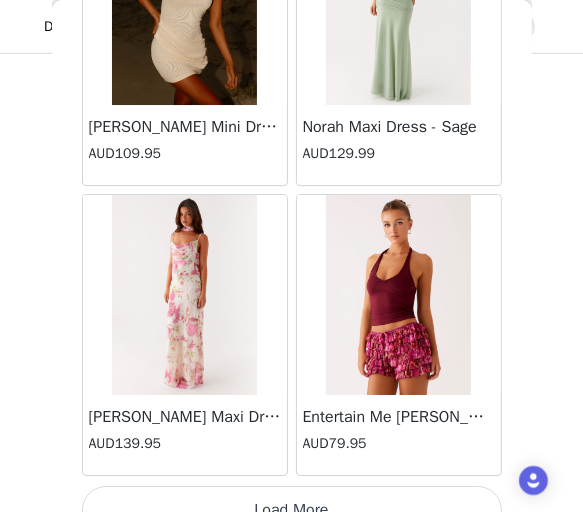 click on "Load More" at bounding box center [292, 510] 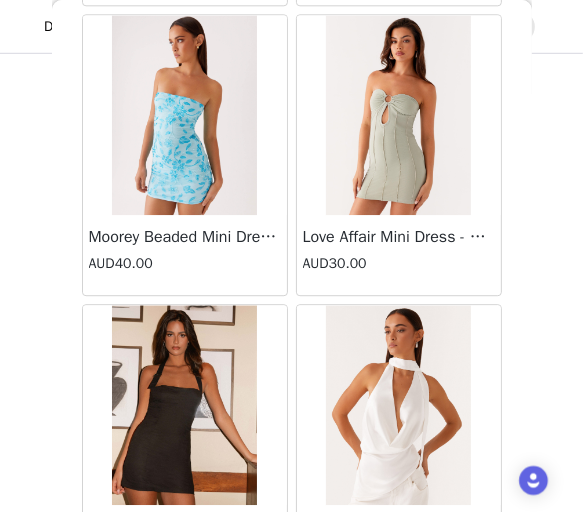 scroll, scrollTop: 25712, scrollLeft: 0, axis: vertical 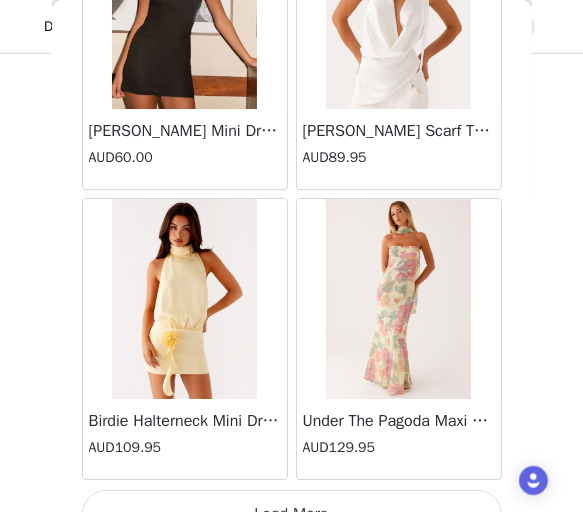 click on "Load More" at bounding box center (292, 514) 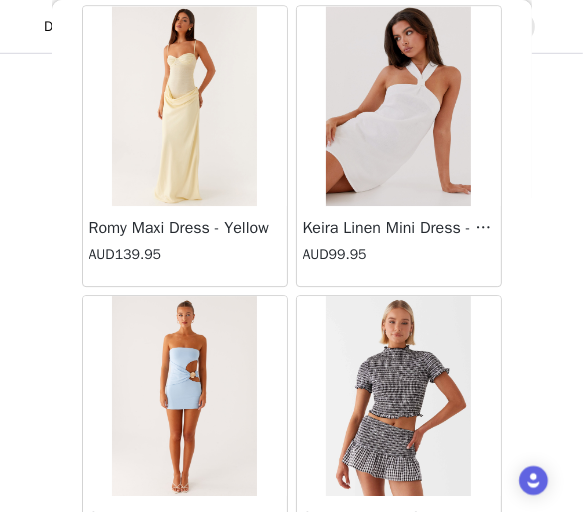 scroll, scrollTop: 28608, scrollLeft: 0, axis: vertical 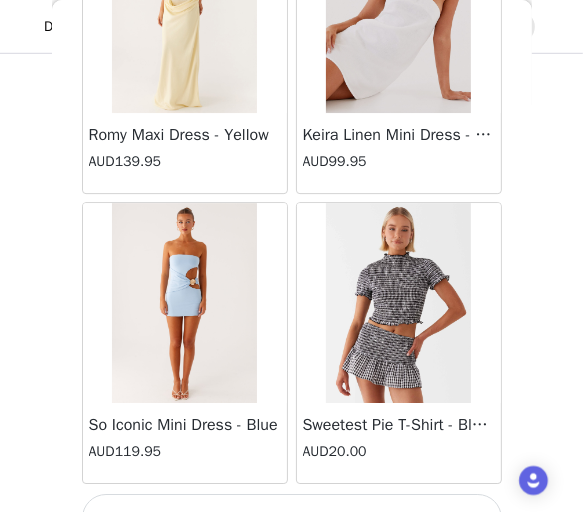 click on "Load More" at bounding box center [292, 518] 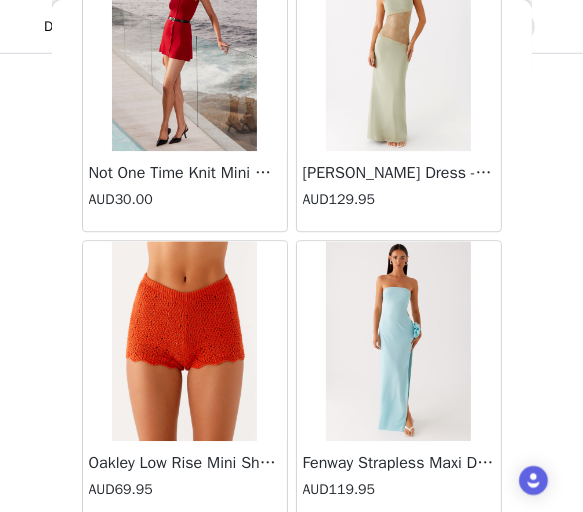 scroll, scrollTop: 31504, scrollLeft: 0, axis: vertical 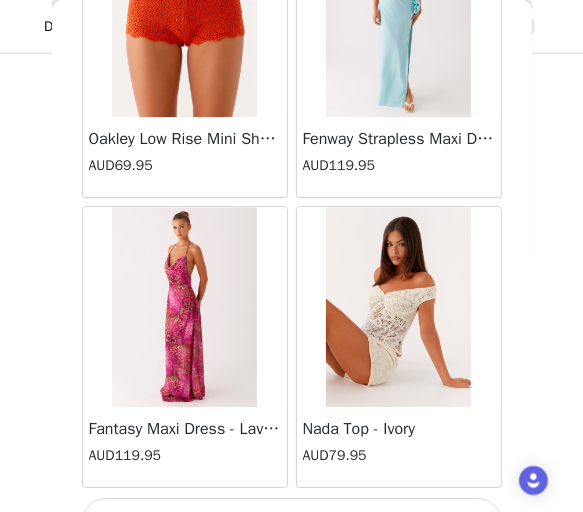 click on "Load More" at bounding box center (292, 522) 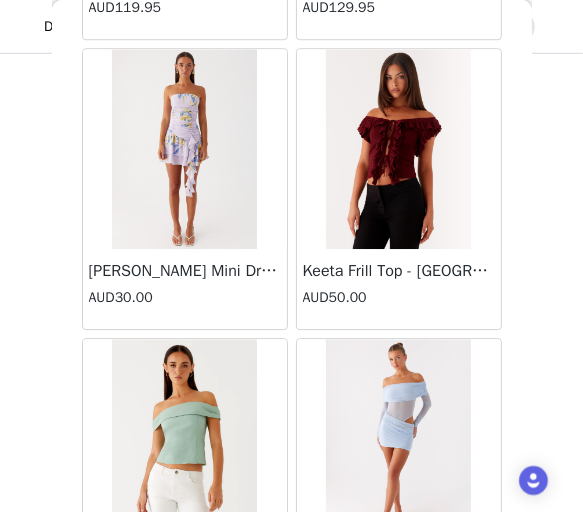 scroll, scrollTop: 34400, scrollLeft: 0, axis: vertical 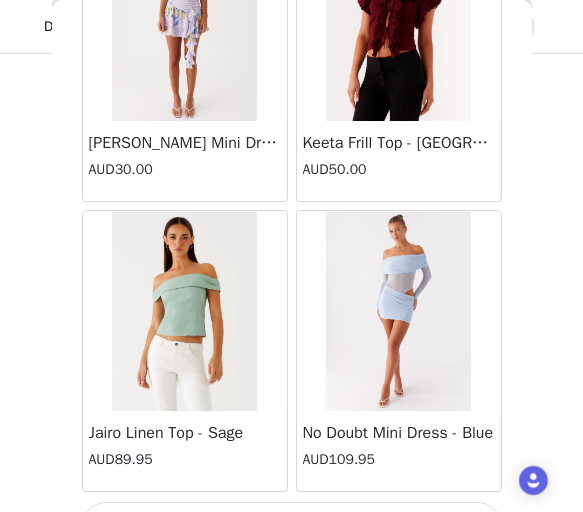 click on "Load More" at bounding box center (292, 526) 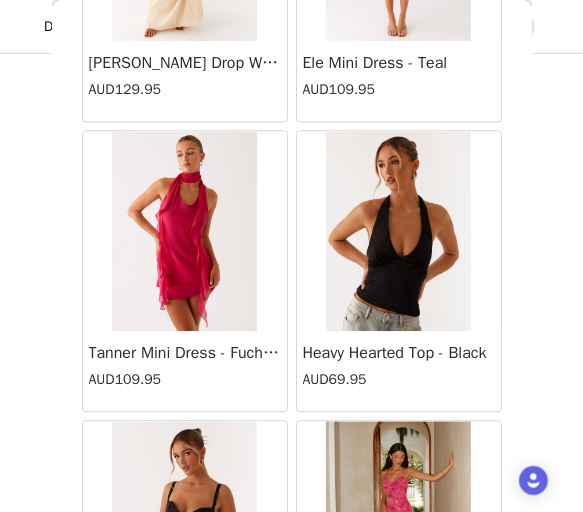 scroll, scrollTop: 37296, scrollLeft: 0, axis: vertical 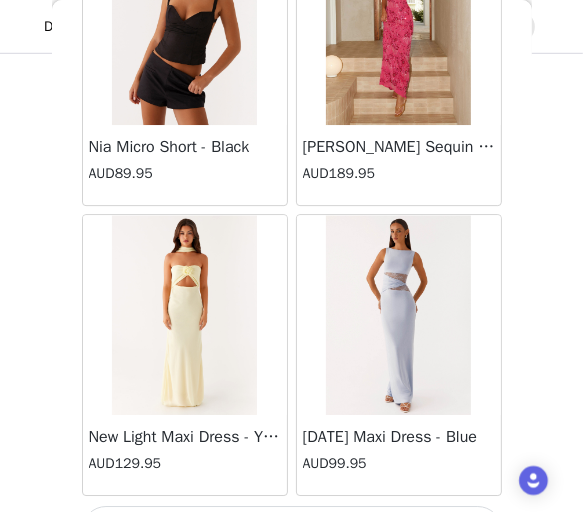 click on "Load More" at bounding box center [292, 530] 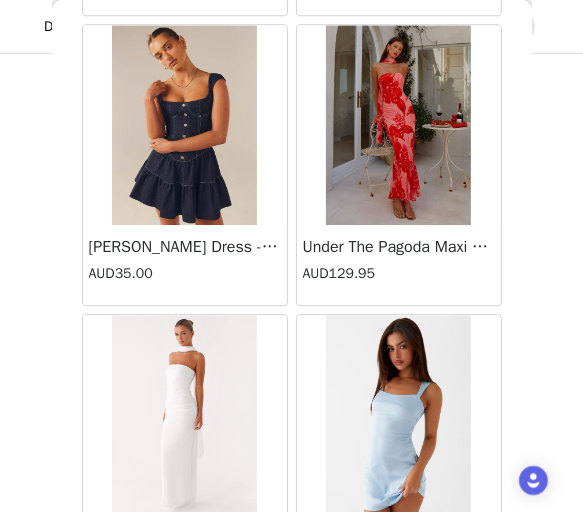 scroll, scrollTop: 40192, scrollLeft: 0, axis: vertical 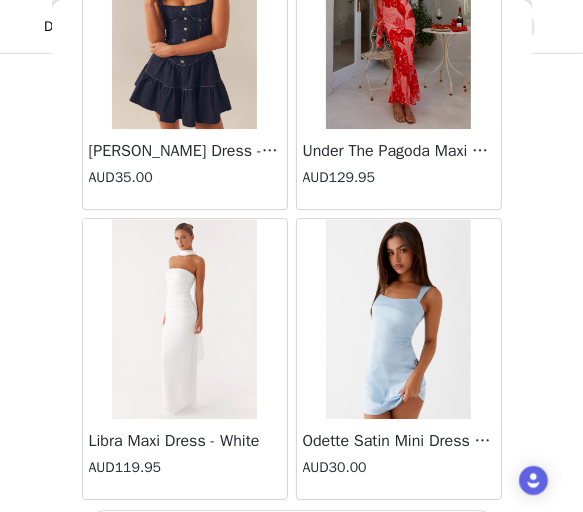 click on "Load More" at bounding box center (292, 534) 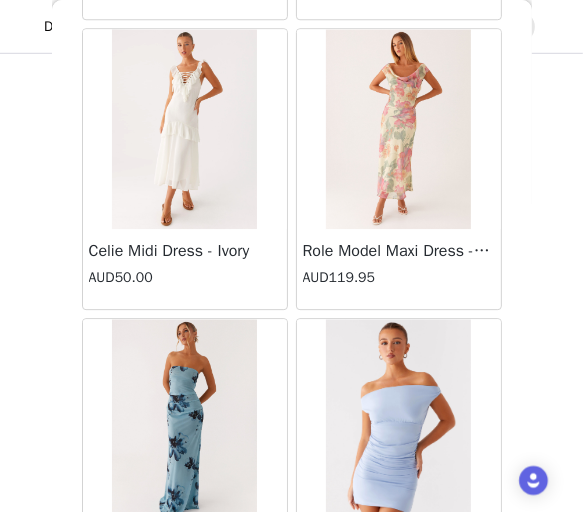 scroll, scrollTop: 43088, scrollLeft: 0, axis: vertical 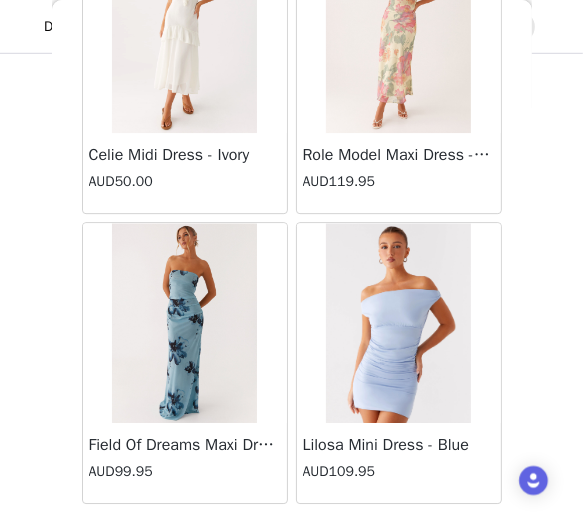 click on "Load More" at bounding box center (292, 538) 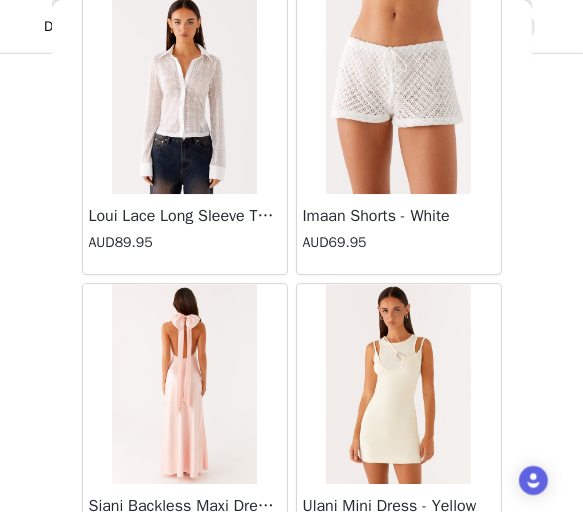 scroll, scrollTop: 45984, scrollLeft: 0, axis: vertical 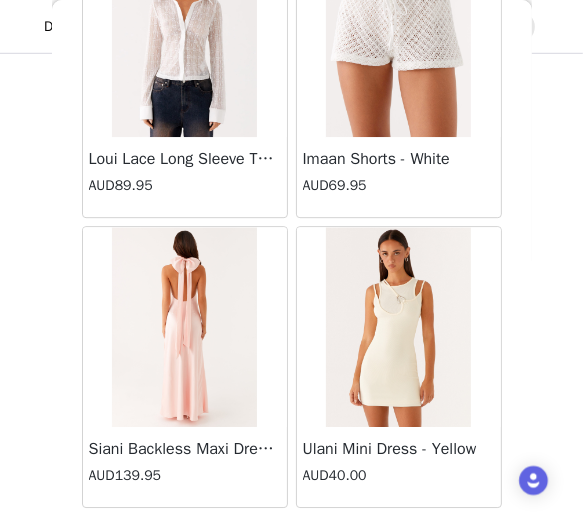 click on "Load More" at bounding box center [292, 542] 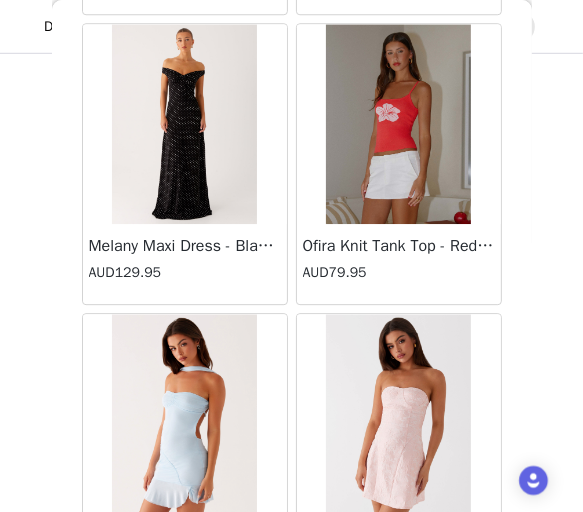 scroll, scrollTop: 48880, scrollLeft: 0, axis: vertical 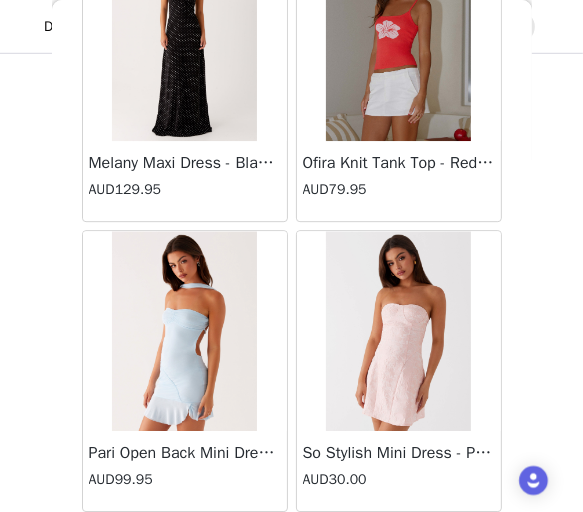 click on "Load More" at bounding box center (292, 546) 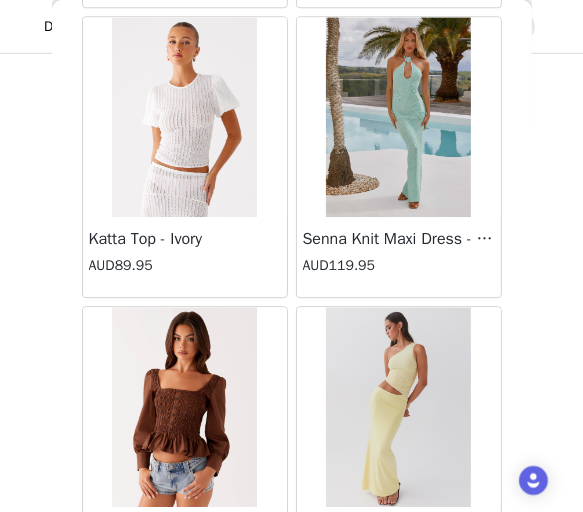 scroll, scrollTop: 51776, scrollLeft: 0, axis: vertical 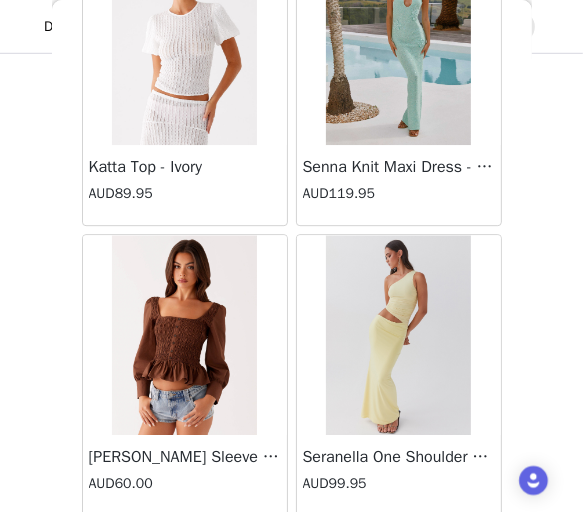 click on "Load More" at bounding box center [292, 550] 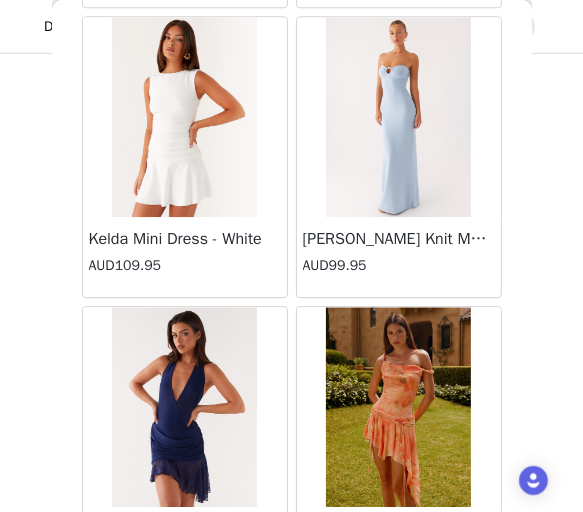 scroll, scrollTop: 54672, scrollLeft: 0, axis: vertical 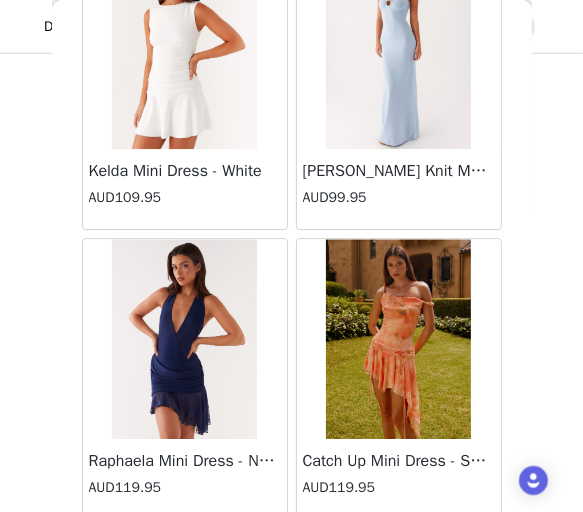 click on "Load More" at bounding box center (292, 554) 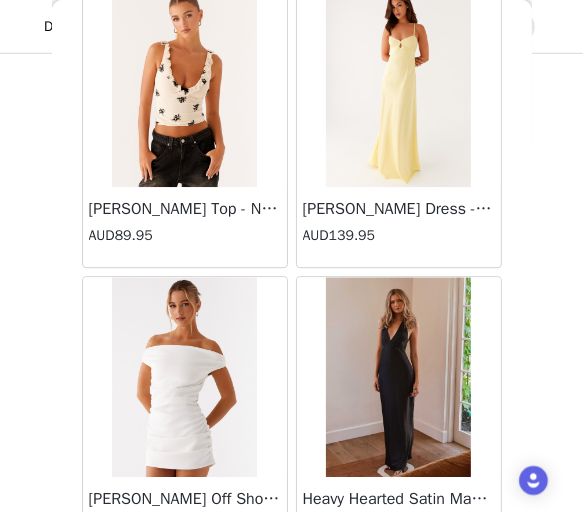 scroll, scrollTop: 57568, scrollLeft: 0, axis: vertical 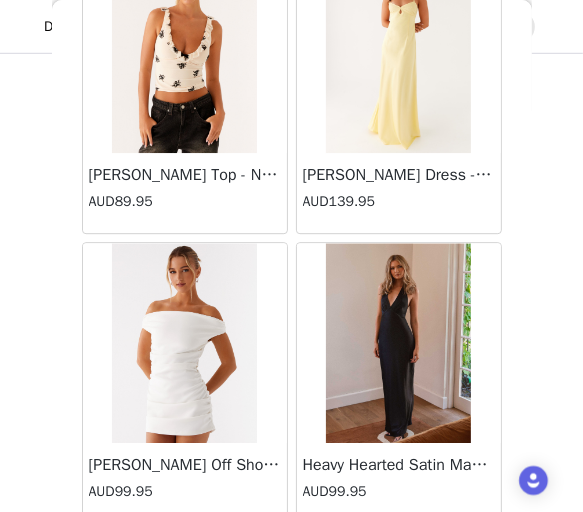 click on "Load More" at bounding box center (292, 558) 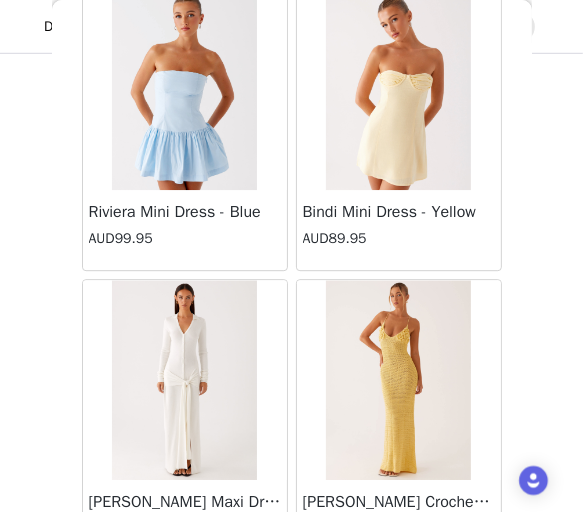 scroll, scrollTop: 60464, scrollLeft: 0, axis: vertical 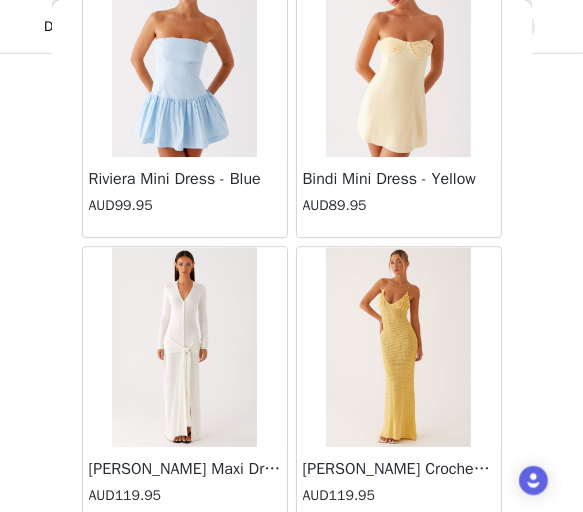 click on "Load More" at bounding box center (292, 562) 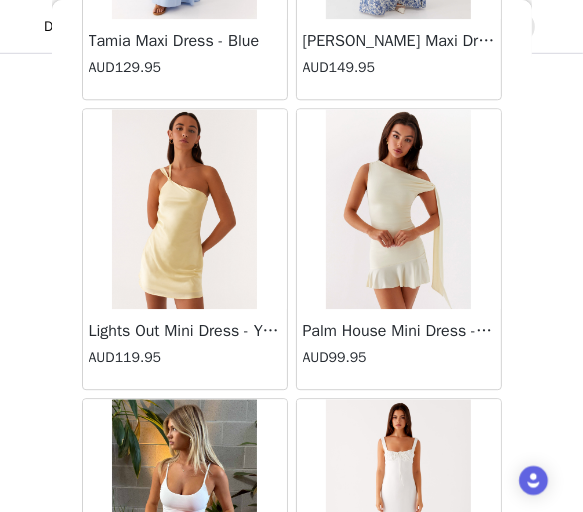scroll, scrollTop: 63360, scrollLeft: 0, axis: vertical 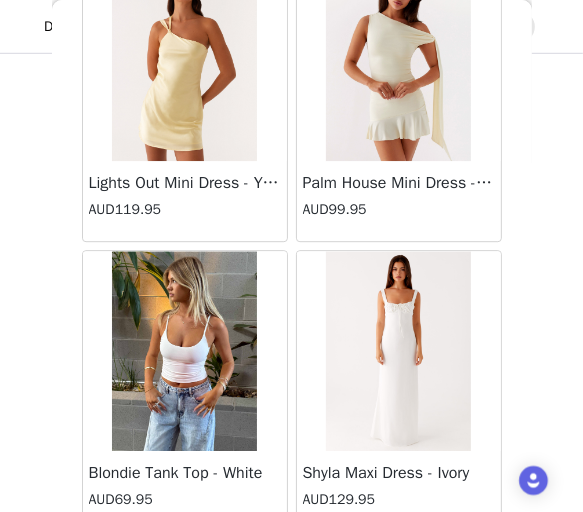 click on "Load More" at bounding box center (292, 566) 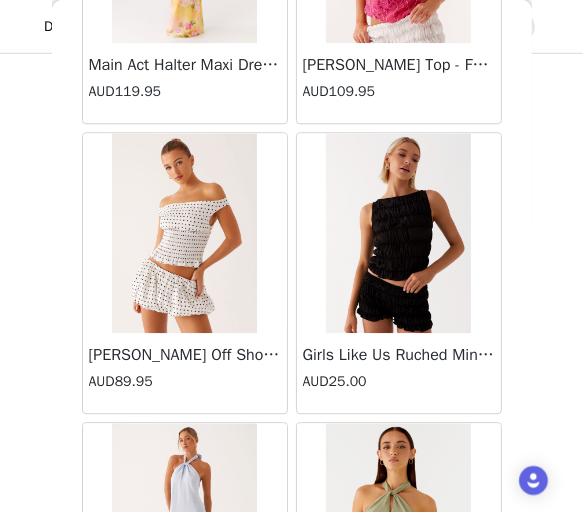 scroll, scrollTop: 66256, scrollLeft: 0, axis: vertical 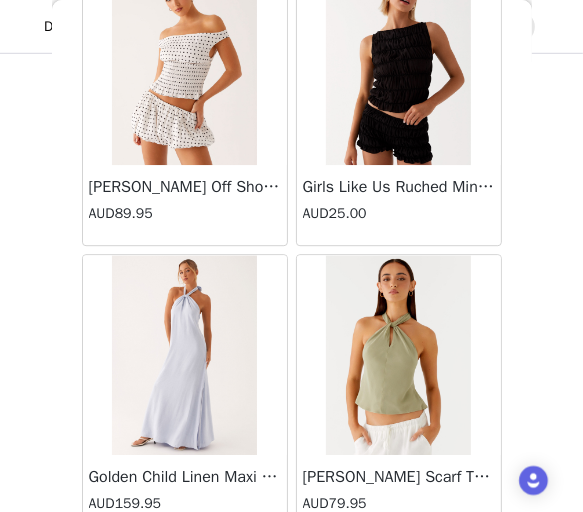 click on "Load More" at bounding box center (292, 570) 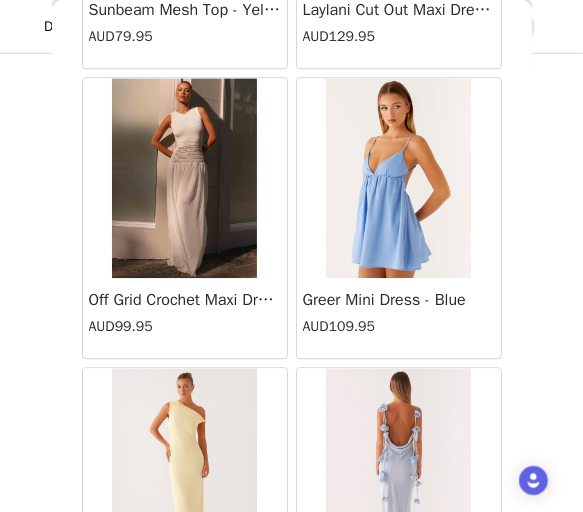 scroll, scrollTop: 69152, scrollLeft: 0, axis: vertical 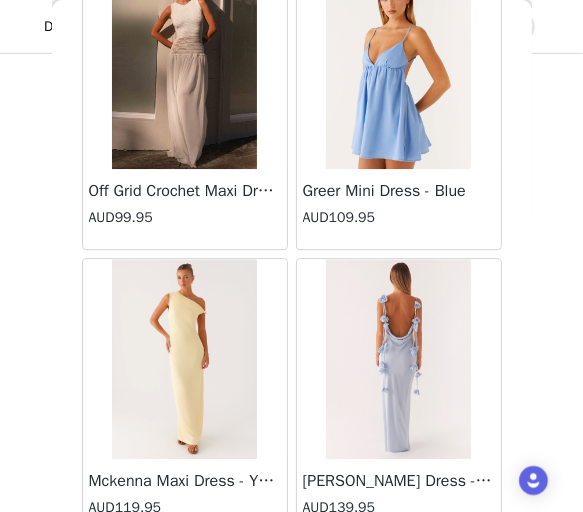 click on "Load More" at bounding box center [292, 574] 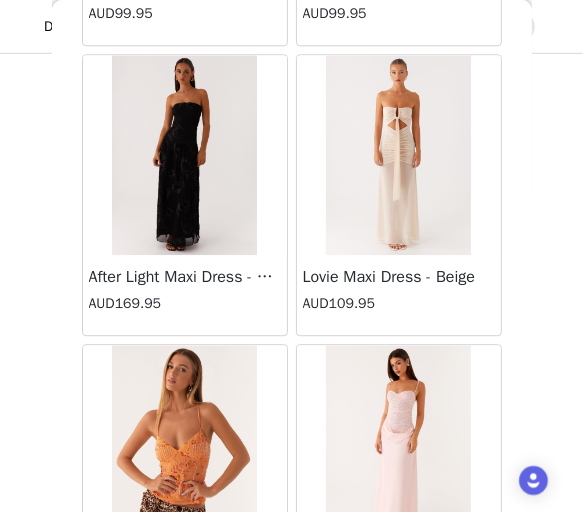 scroll, scrollTop: 72048, scrollLeft: 0, axis: vertical 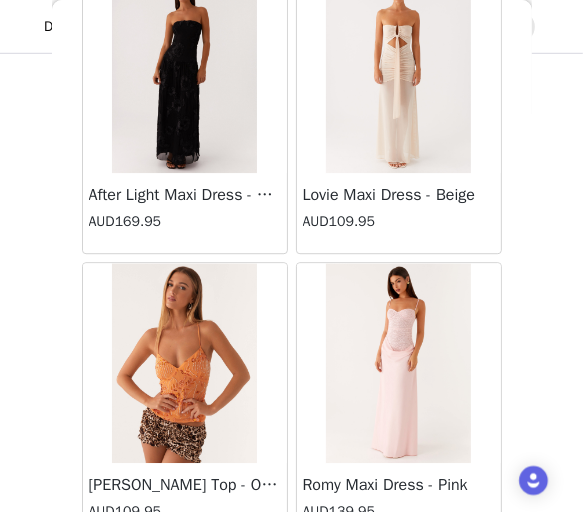 click on "Load More" at bounding box center (292, 578) 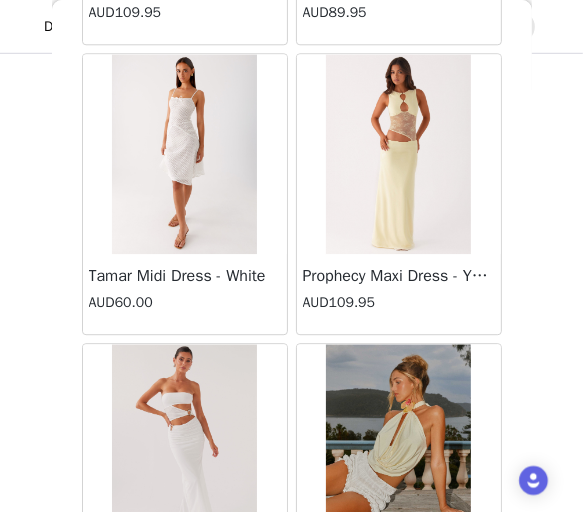 scroll, scrollTop: 74944, scrollLeft: 0, axis: vertical 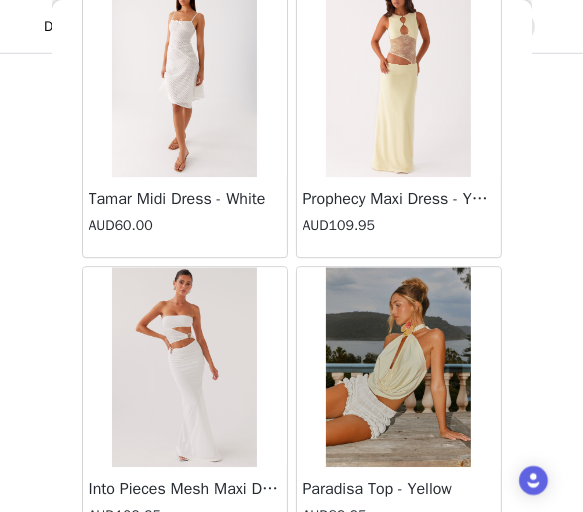 click on "Load More" at bounding box center (292, 582) 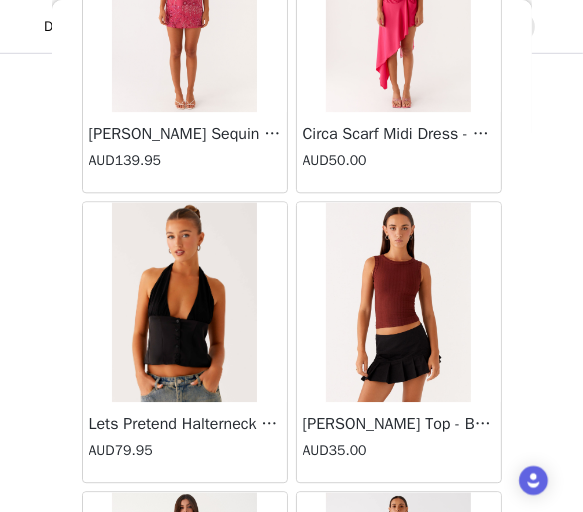 scroll, scrollTop: 77840, scrollLeft: 0, axis: vertical 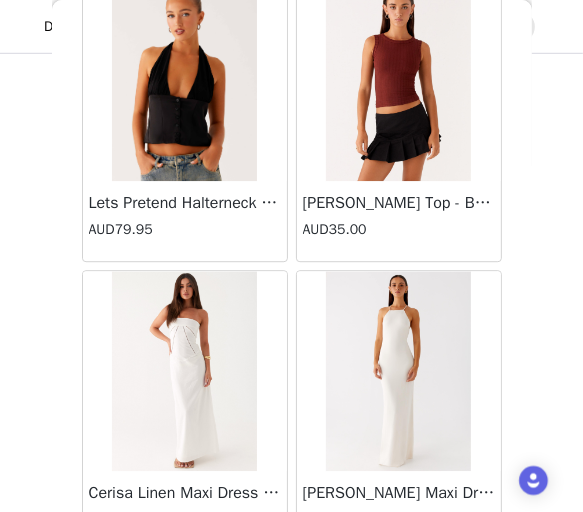 click on "Load More" at bounding box center (292, 586) 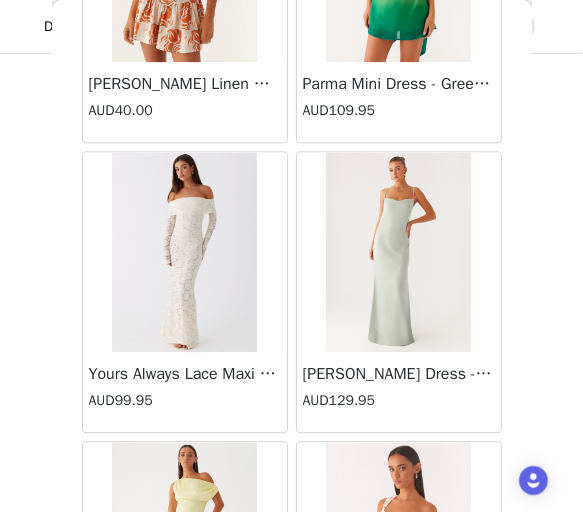 scroll, scrollTop: 80736, scrollLeft: 0, axis: vertical 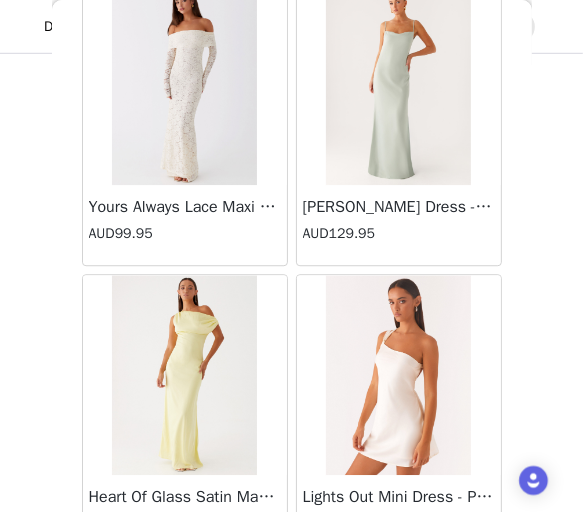 click on "Load More" at bounding box center [292, 590] 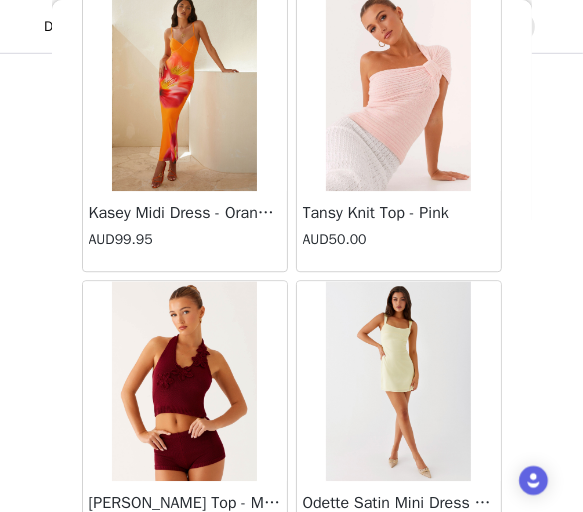 scroll, scrollTop: 83632, scrollLeft: 0, axis: vertical 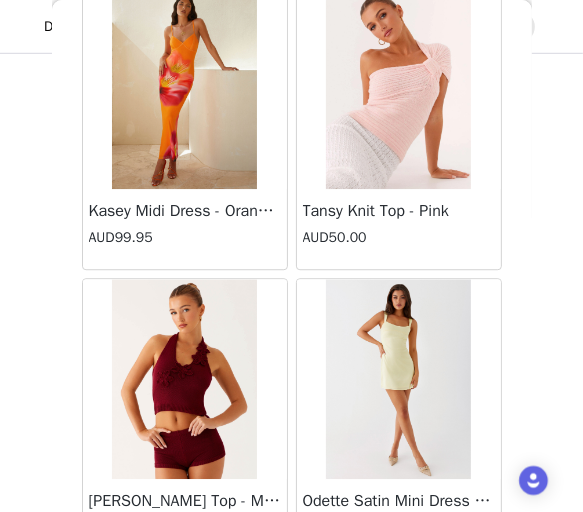 click on "Load More" at bounding box center [292, 594] 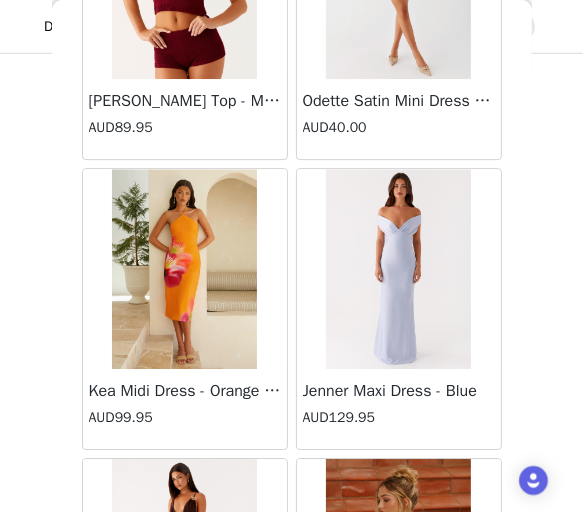 scroll, scrollTop: 84332, scrollLeft: 0, axis: vertical 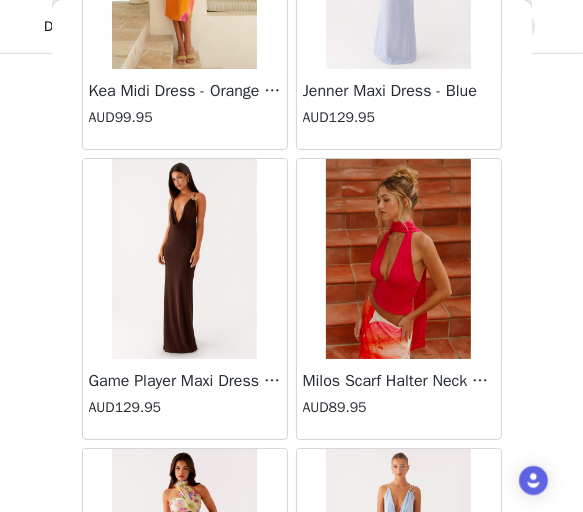 click at bounding box center [184, 259] 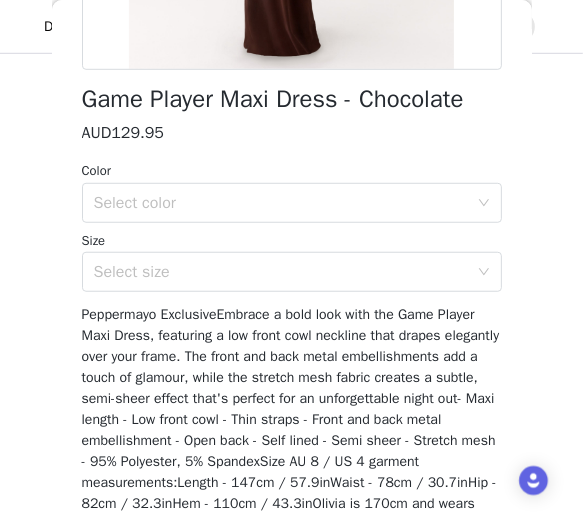 scroll, scrollTop: 587, scrollLeft: 0, axis: vertical 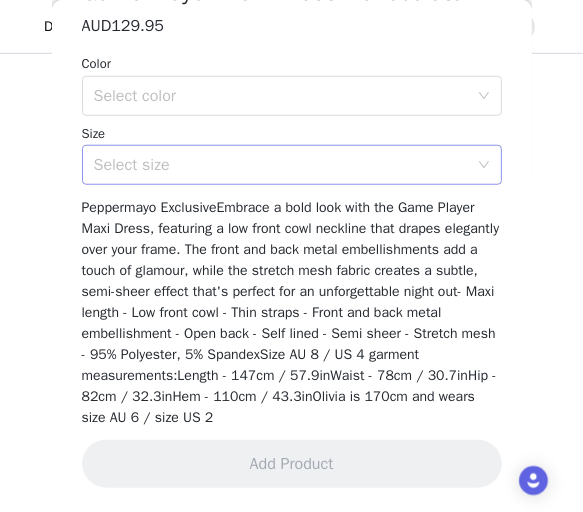 click on "Select size" at bounding box center [281, 165] 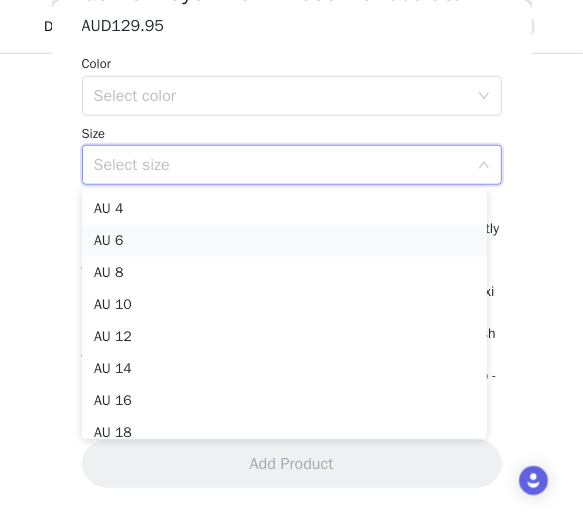 click on "AU 6" at bounding box center [284, 241] 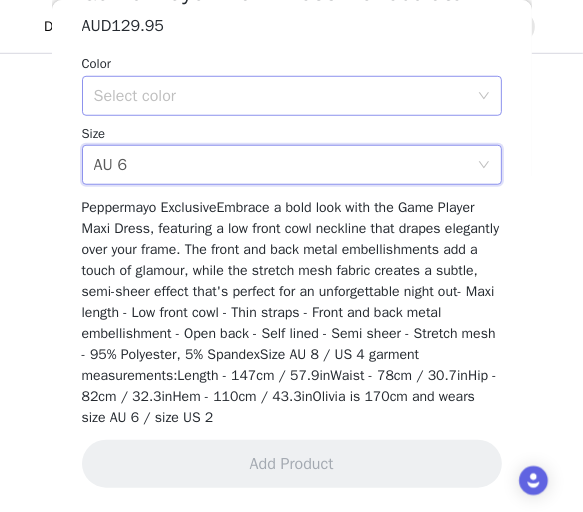 click on "Select color" at bounding box center [281, 96] 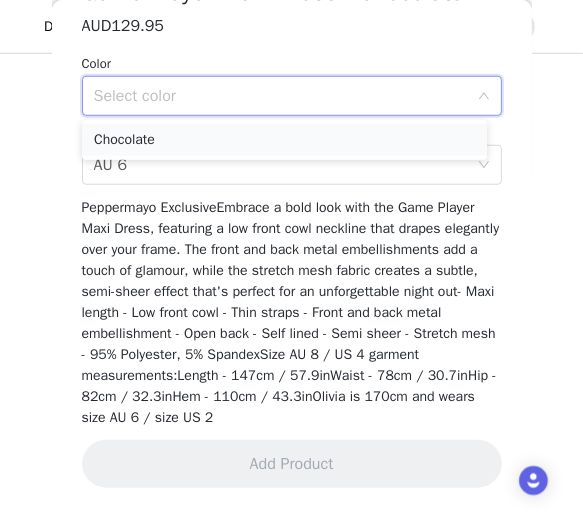 click on "Chocolate" at bounding box center (284, 140) 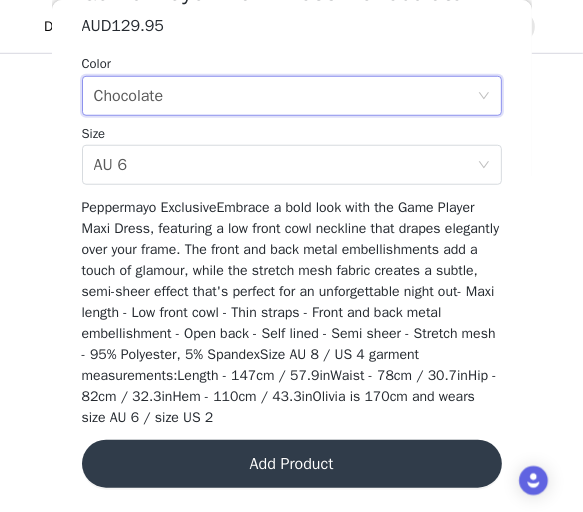 click on "Add Product" at bounding box center (292, 464) 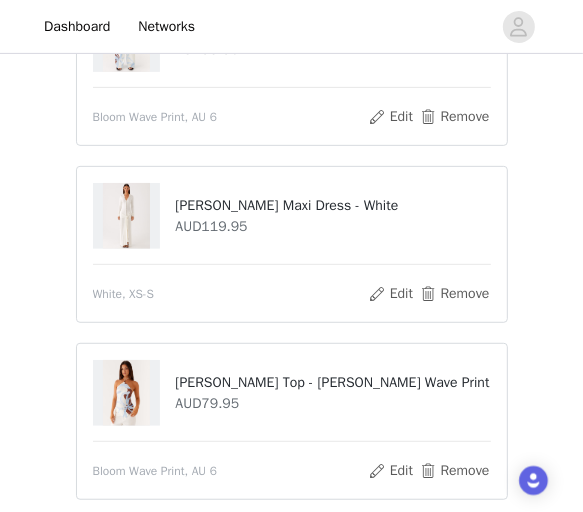 scroll, scrollTop: 625, scrollLeft: 0, axis: vertical 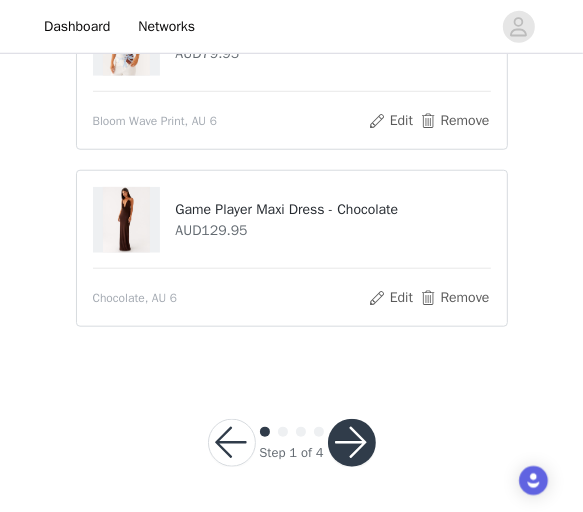 click at bounding box center (352, 443) 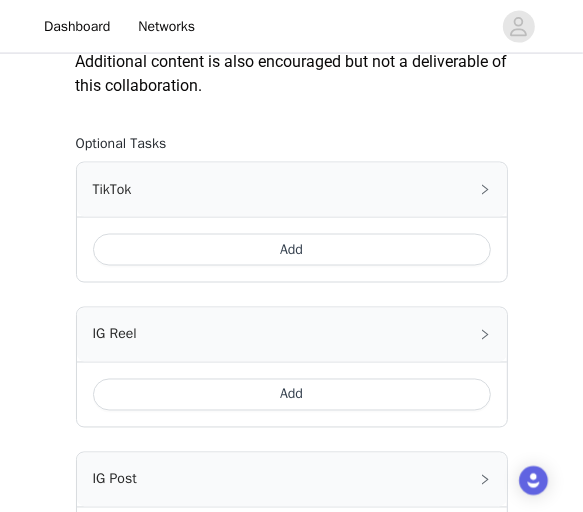 scroll, scrollTop: 1133, scrollLeft: 0, axis: vertical 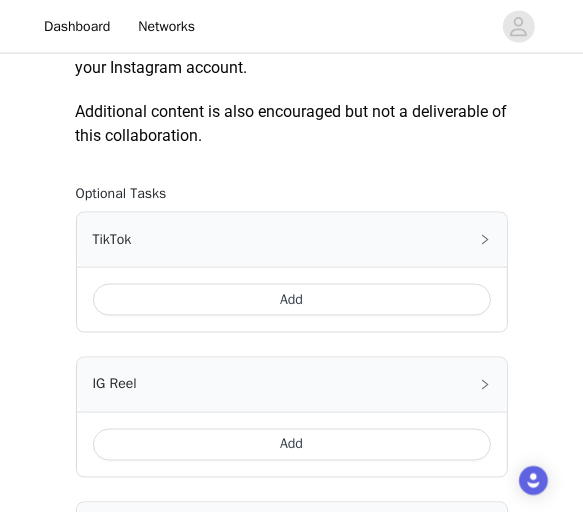 click on "Add" at bounding box center [292, 300] 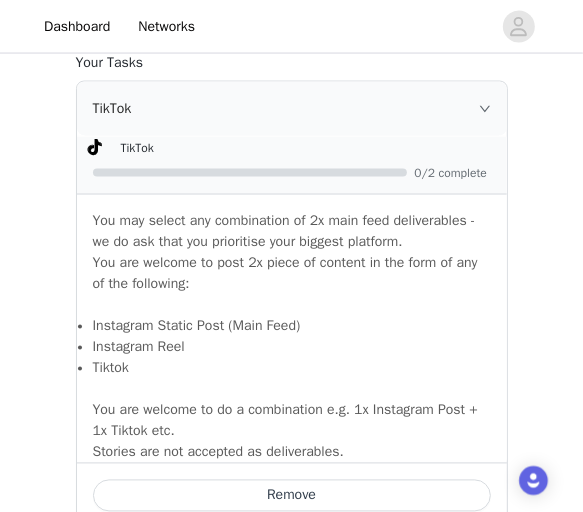 scroll, scrollTop: 1533, scrollLeft: 0, axis: vertical 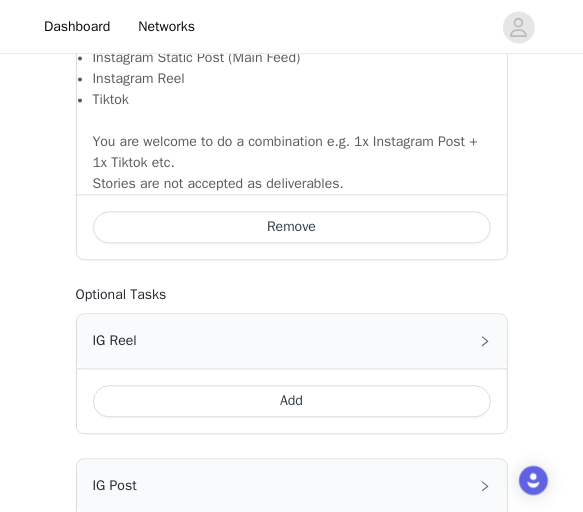 click on "Add" at bounding box center [292, 401] 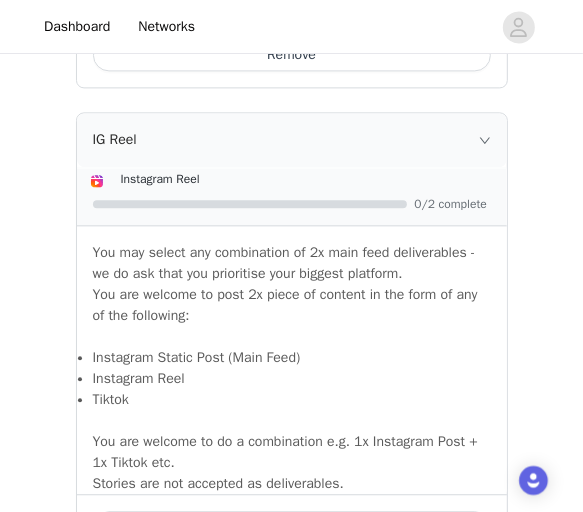 scroll, scrollTop: 1933, scrollLeft: 0, axis: vertical 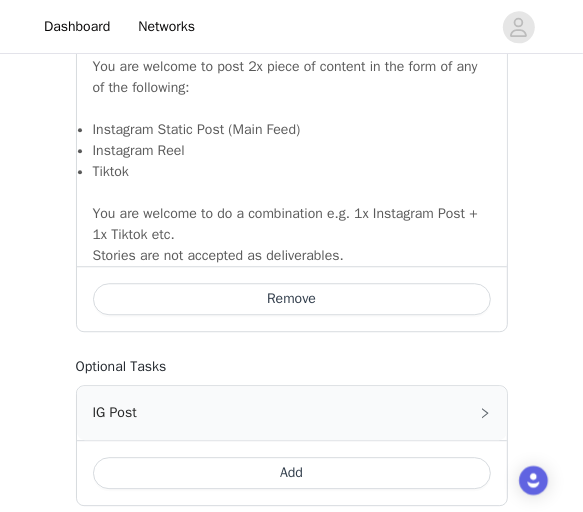 click on "Add" at bounding box center [292, 473] 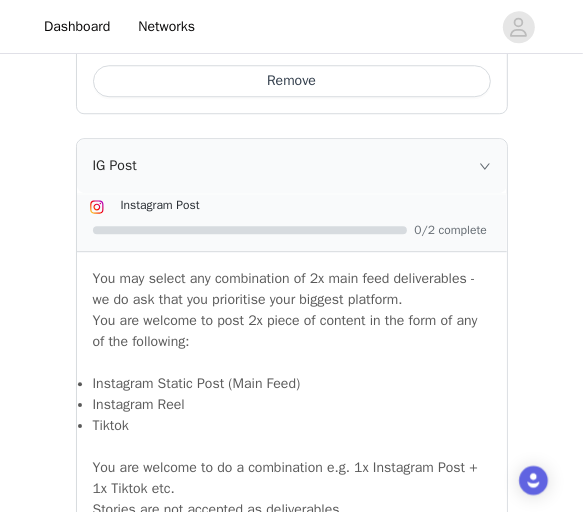 scroll, scrollTop: 2412, scrollLeft: 0, axis: vertical 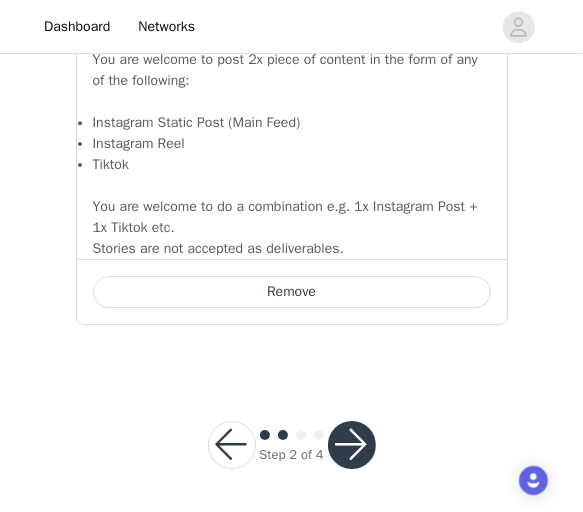 click at bounding box center [352, 445] 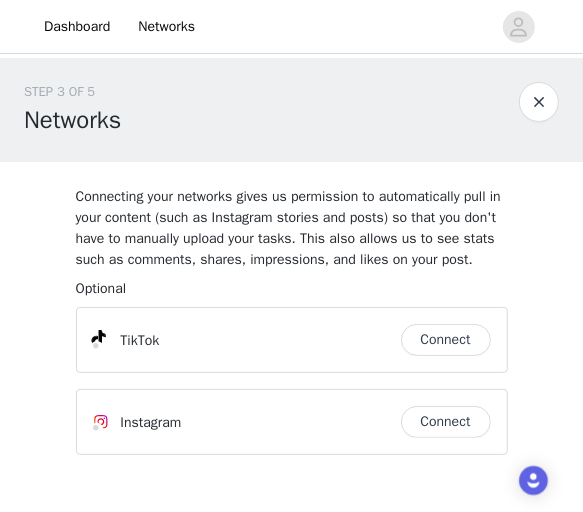 scroll, scrollTop: 125, scrollLeft: 0, axis: vertical 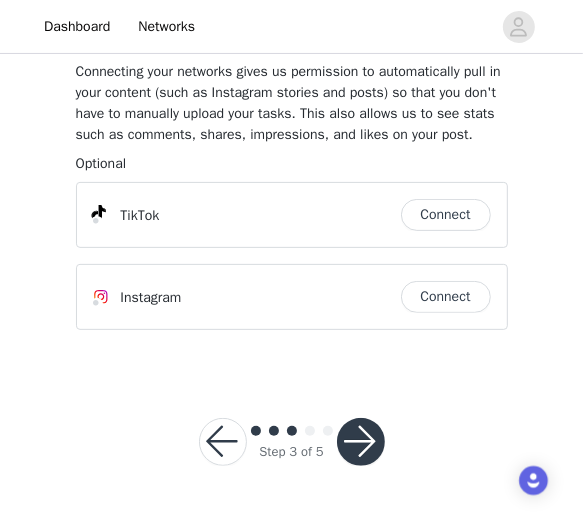 click at bounding box center [361, 442] 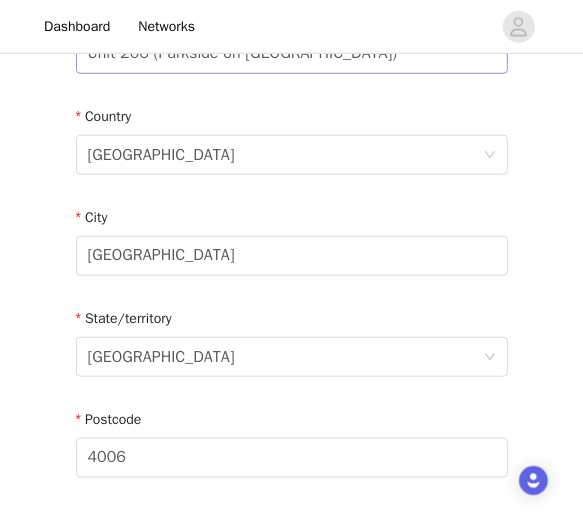 scroll, scrollTop: 893, scrollLeft: 0, axis: vertical 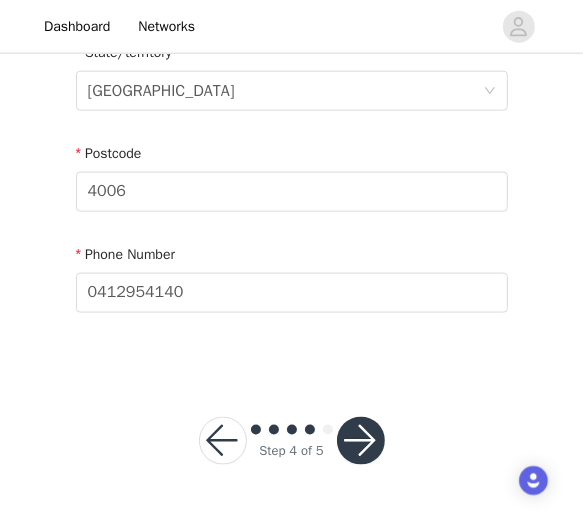 click at bounding box center (361, 441) 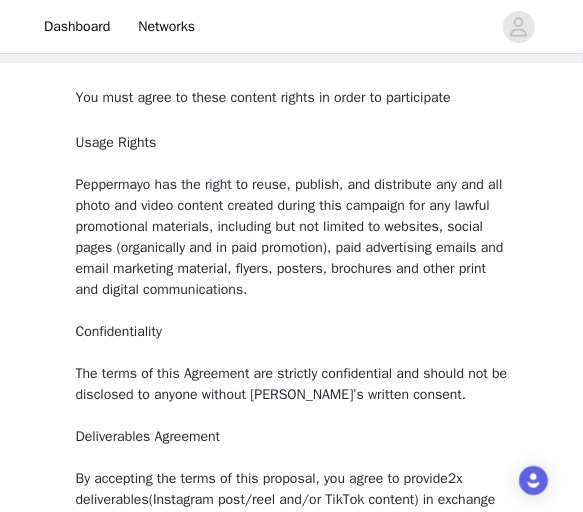scroll, scrollTop: 412, scrollLeft: 0, axis: vertical 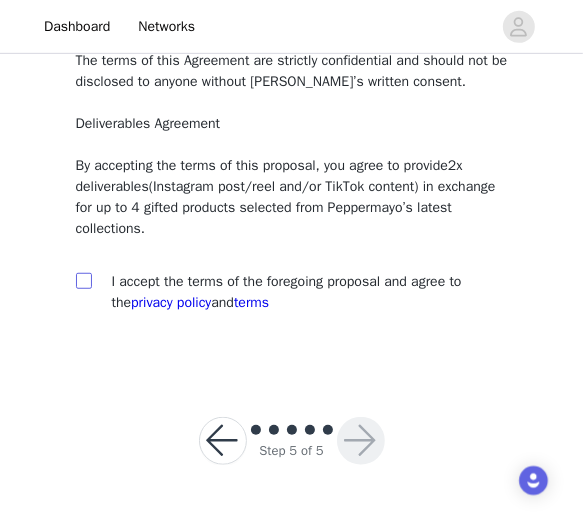click at bounding box center [83, 280] 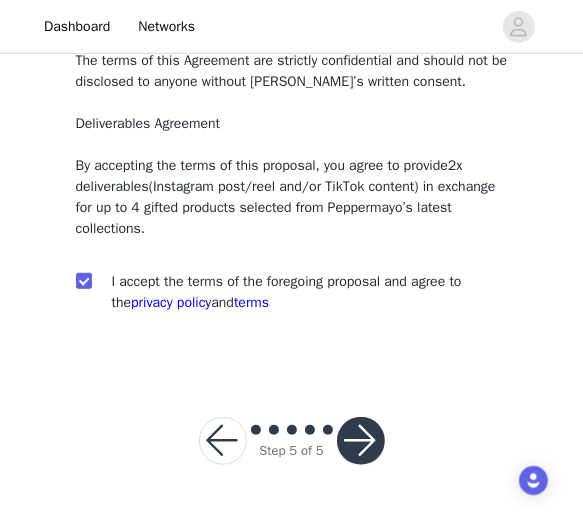 click at bounding box center (361, 441) 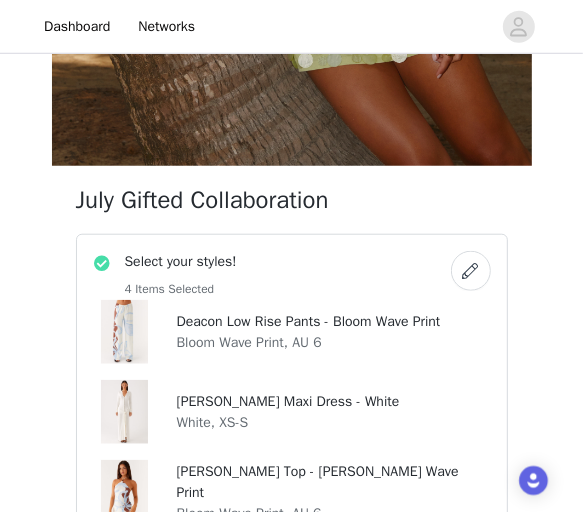 scroll, scrollTop: 1112, scrollLeft: 0, axis: vertical 